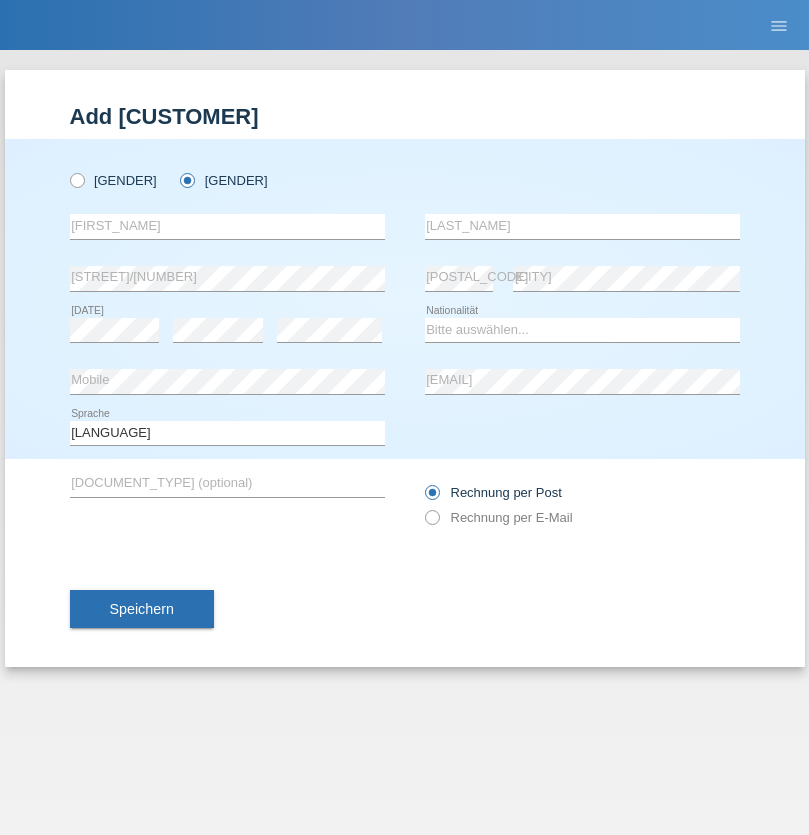 scroll, scrollTop: 0, scrollLeft: 0, axis: both 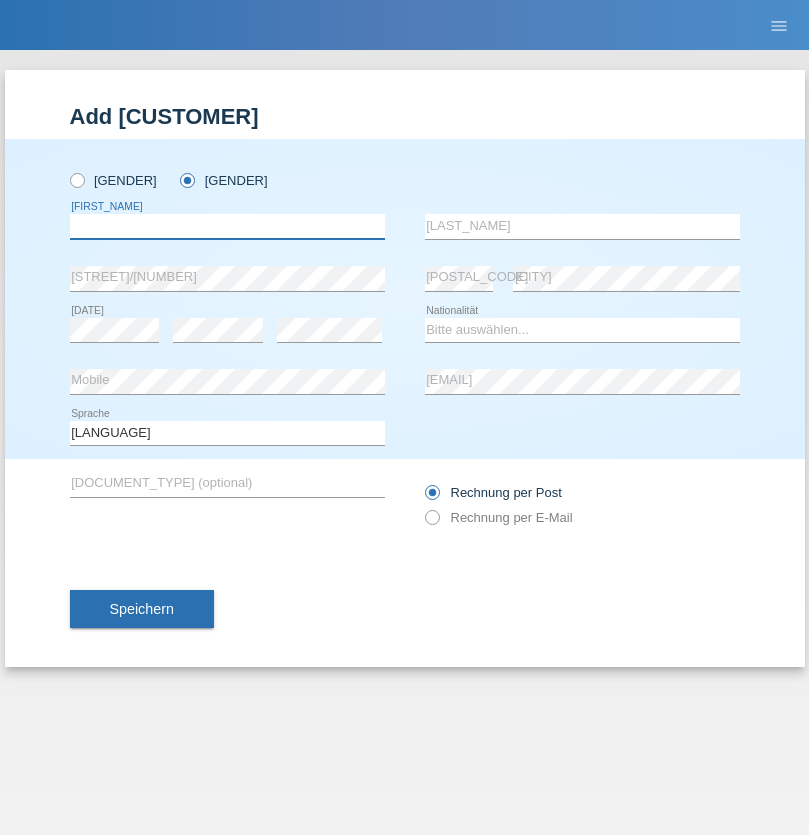 click at bounding box center [227, 226] 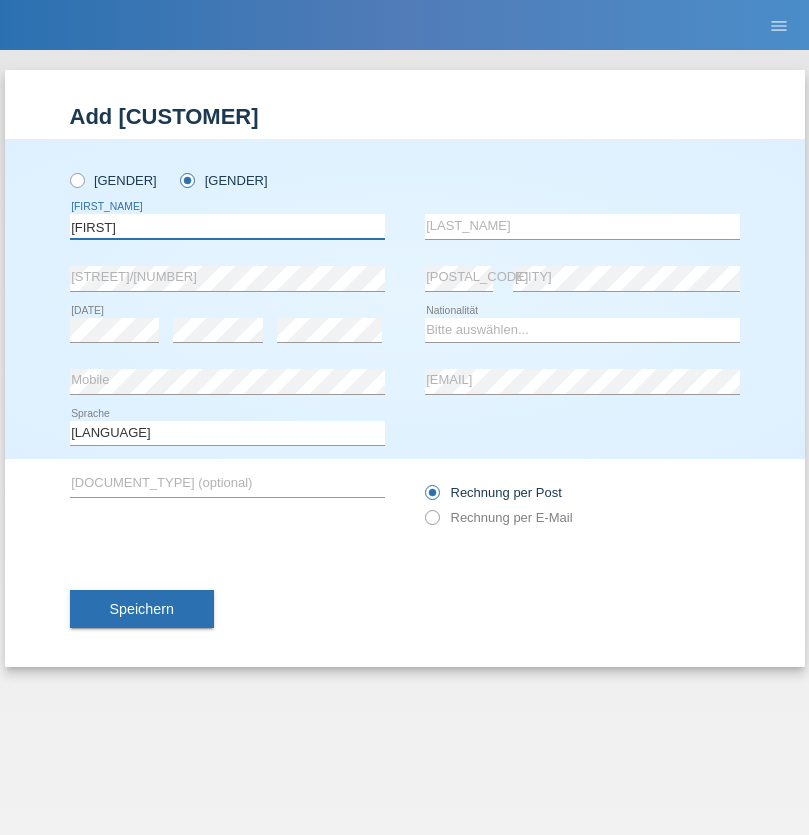 type on "Jessica" 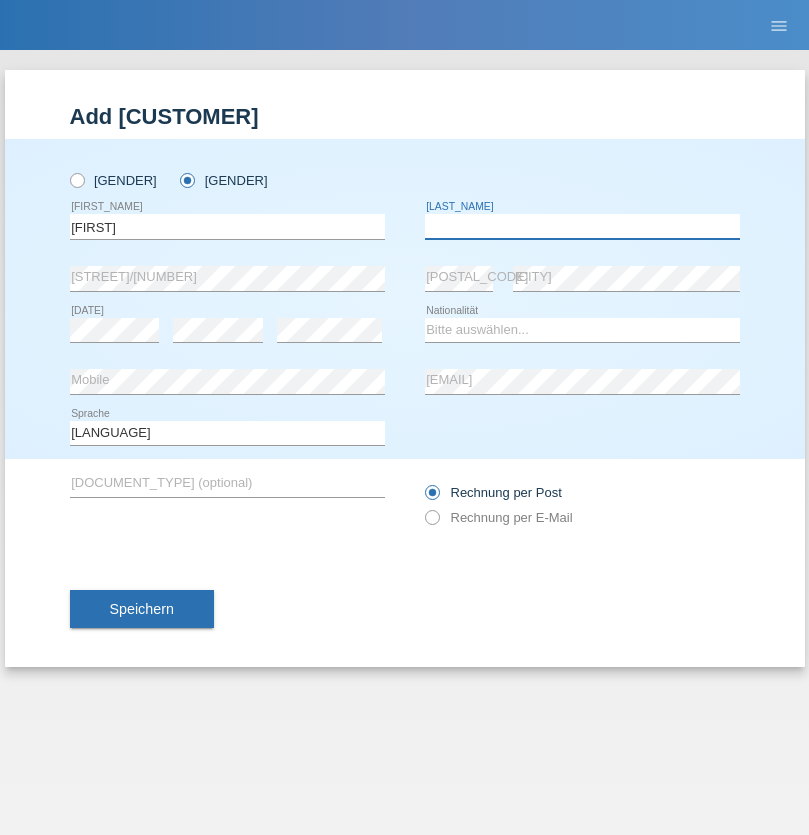 click at bounding box center [582, 226] 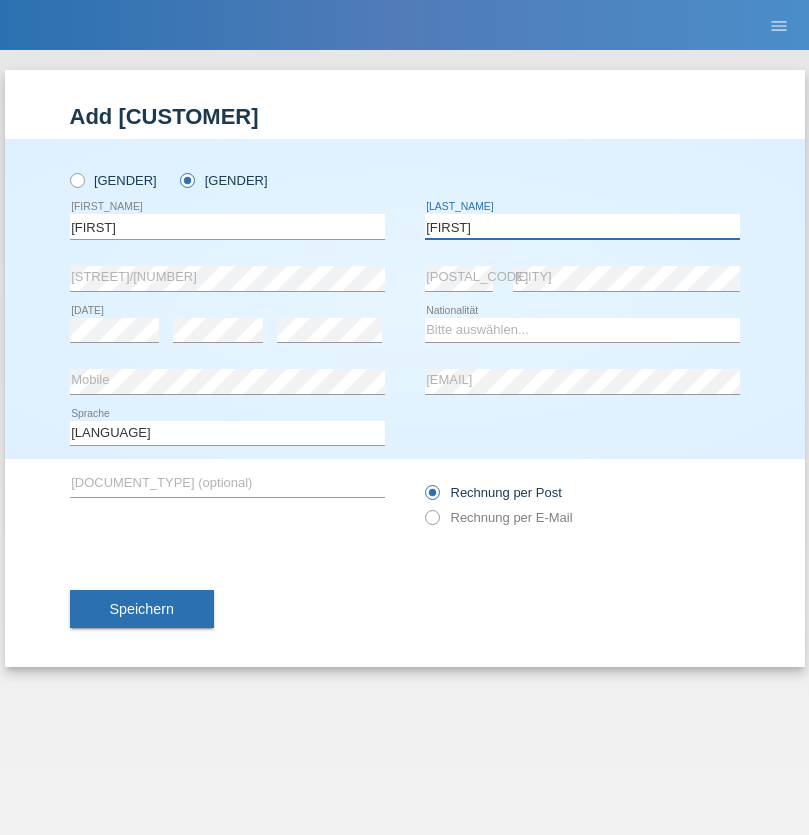 type on "Farid" 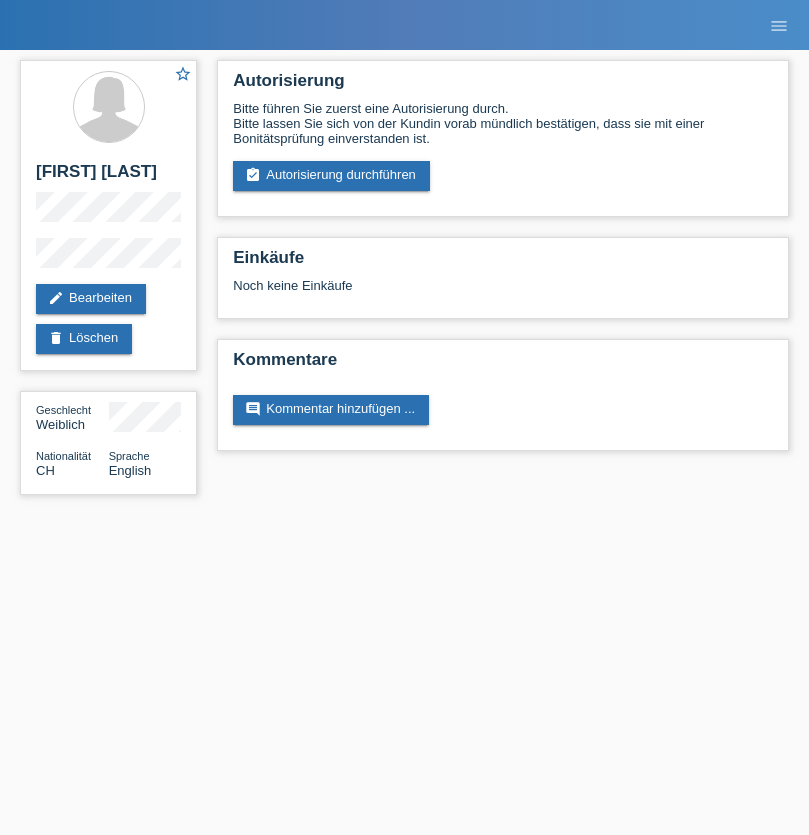 scroll, scrollTop: 0, scrollLeft: 0, axis: both 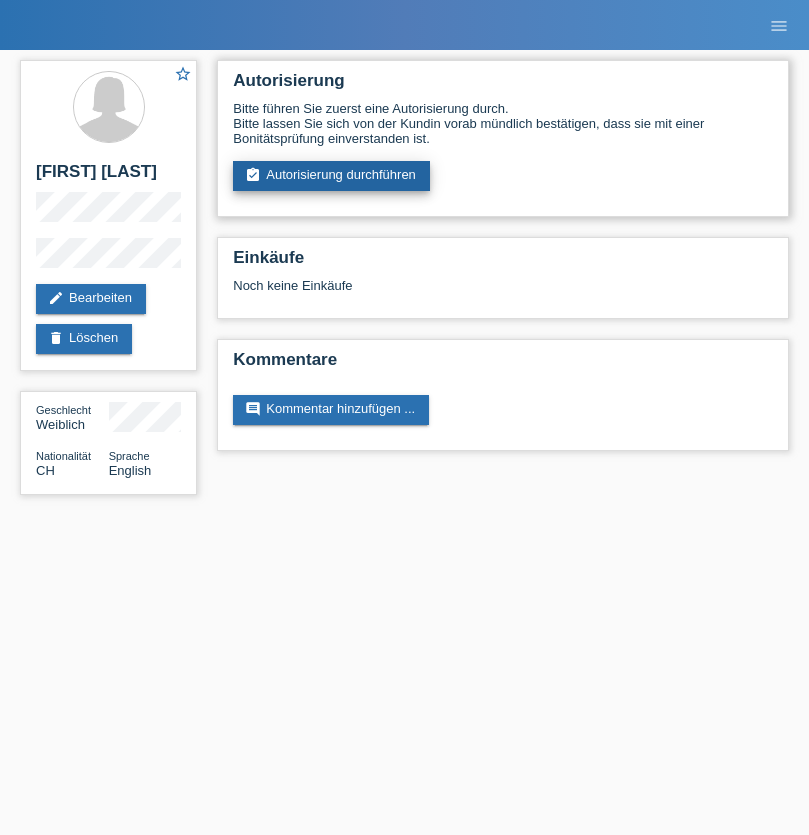 click on "Autorisierung durchführen" at bounding box center (331, 176) 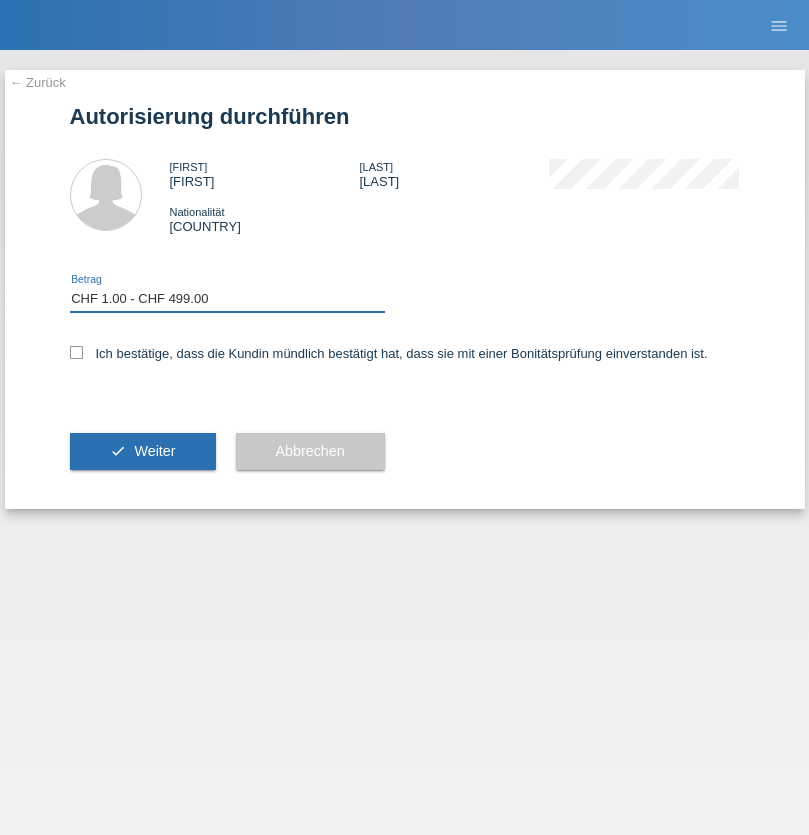scroll, scrollTop: 0, scrollLeft: 0, axis: both 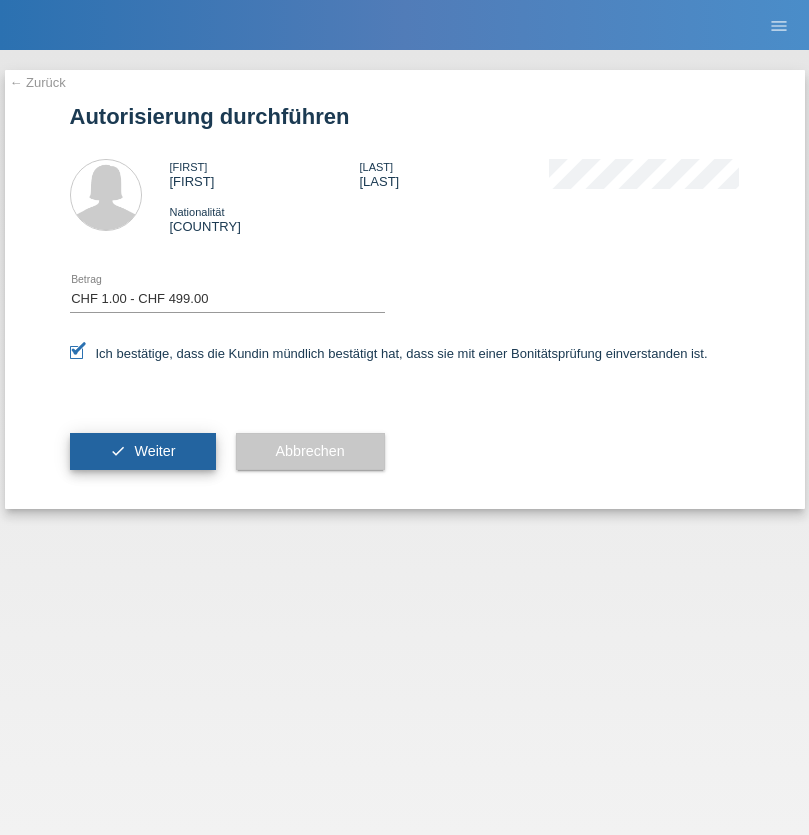 click on "Weiter" at bounding box center [154, 451] 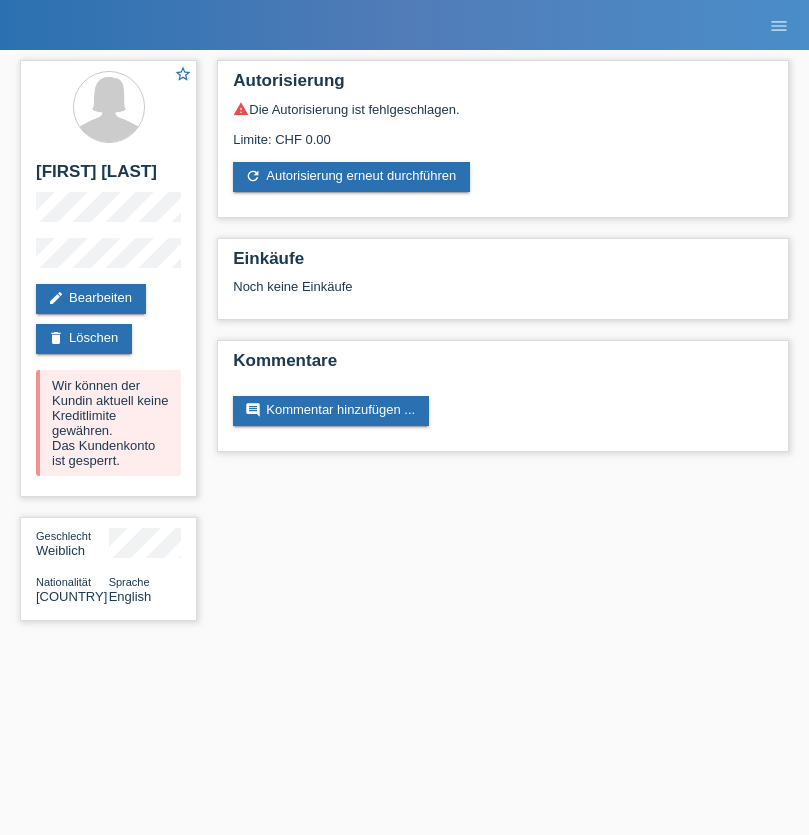 scroll, scrollTop: 0, scrollLeft: 0, axis: both 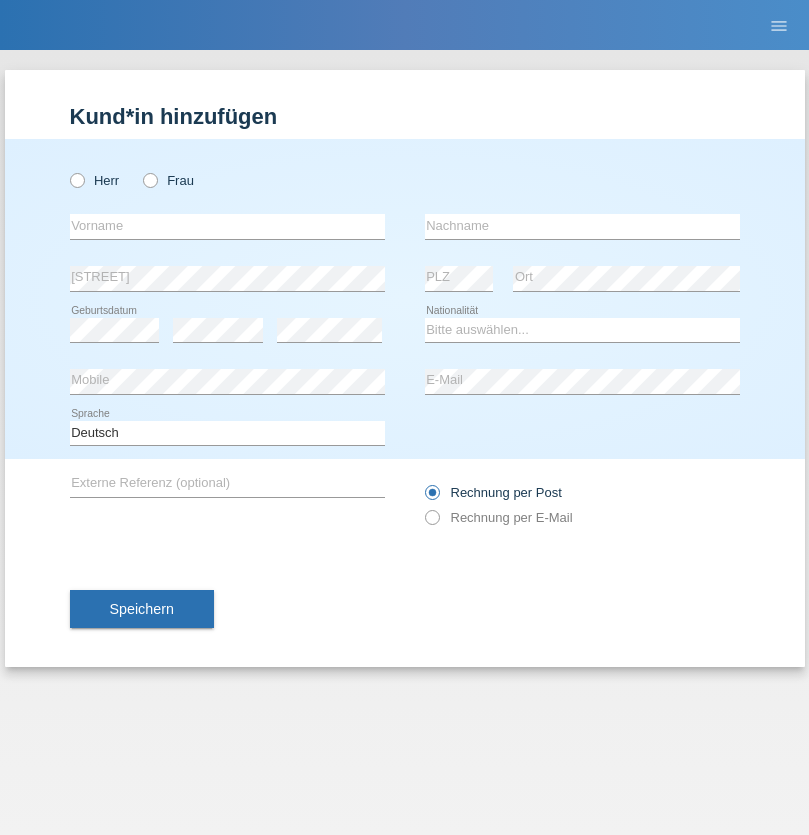 radio on "true" 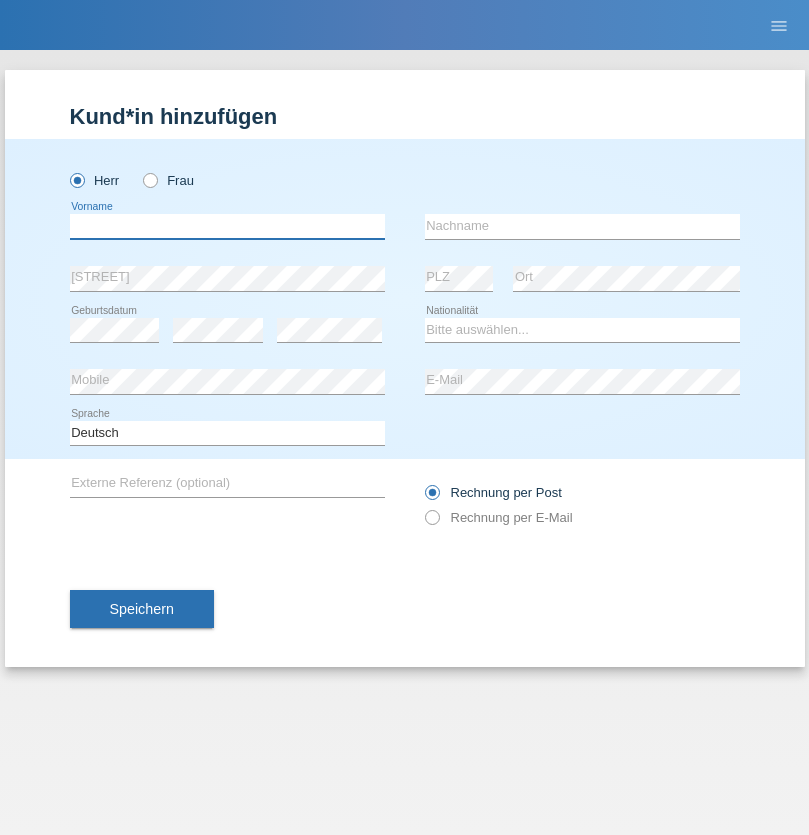 click at bounding box center (227, 226) 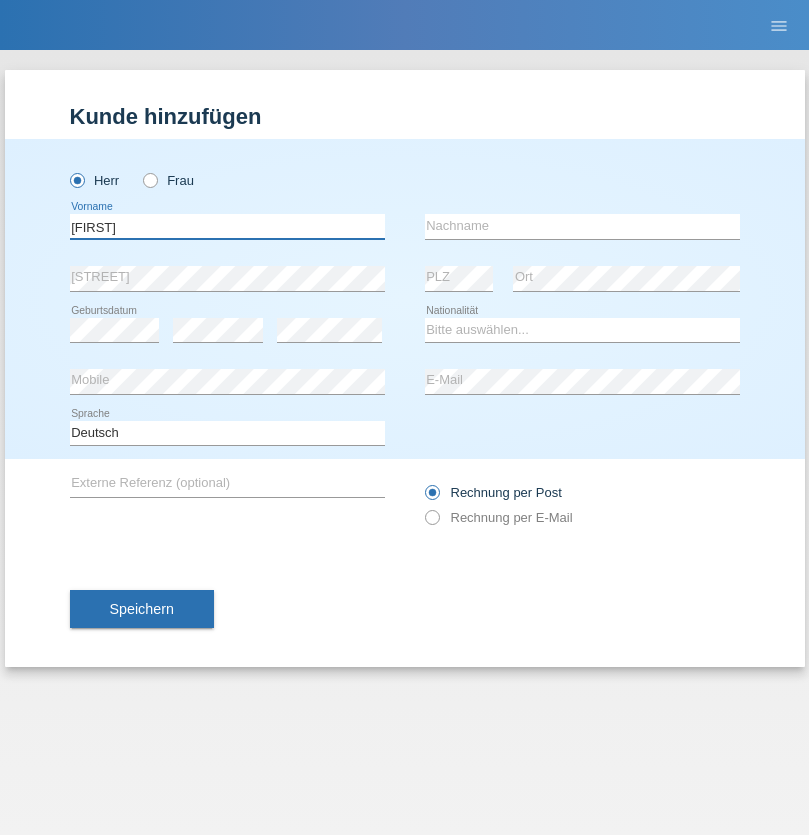 type on "[FIRST]" 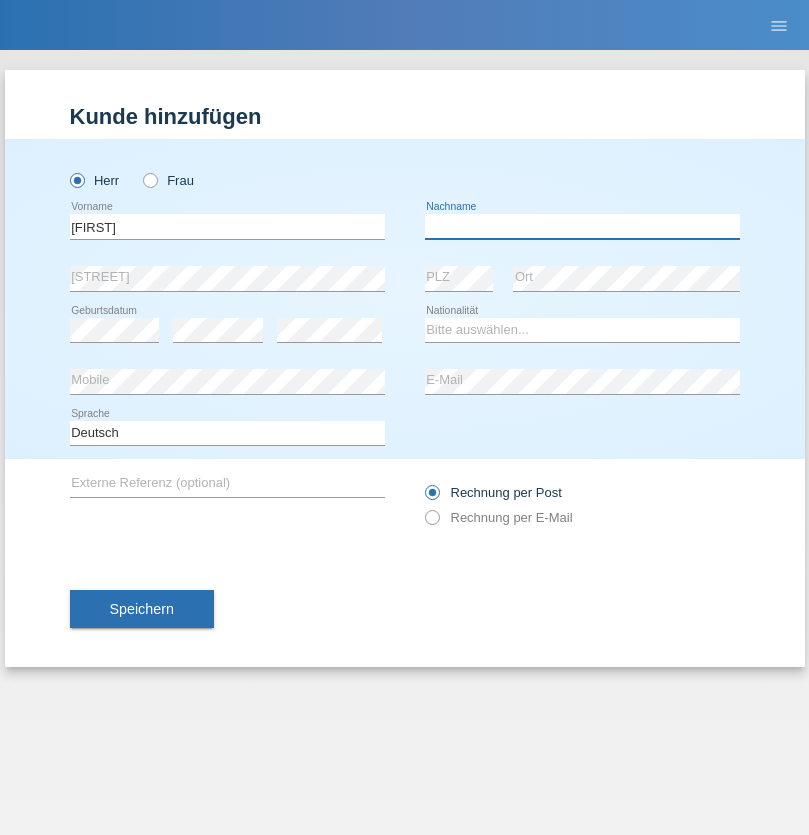 click at bounding box center [582, 226] 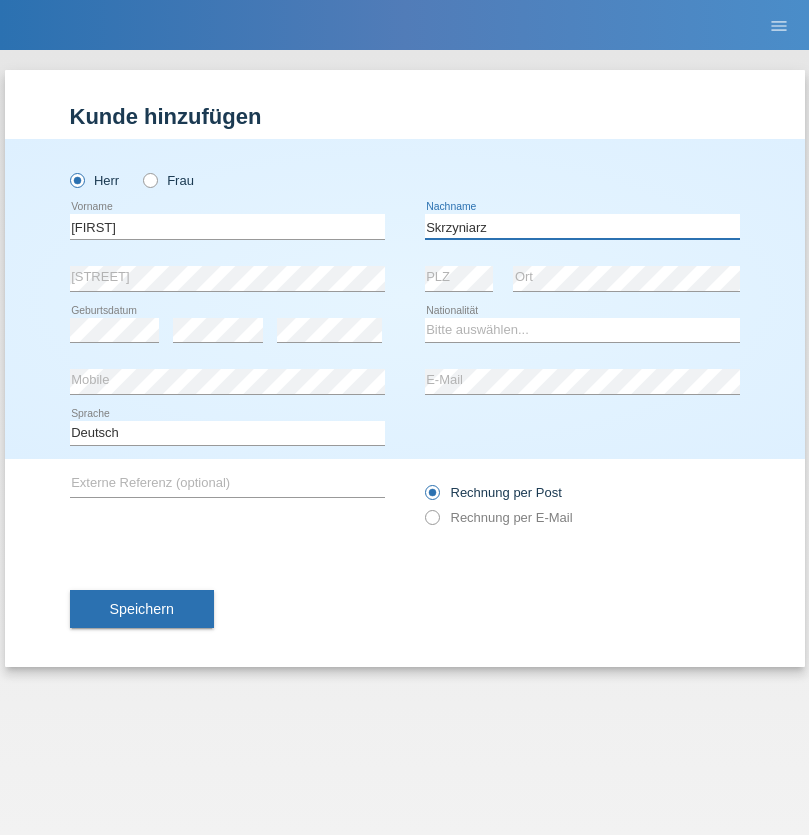 type on "Skrzyniarz" 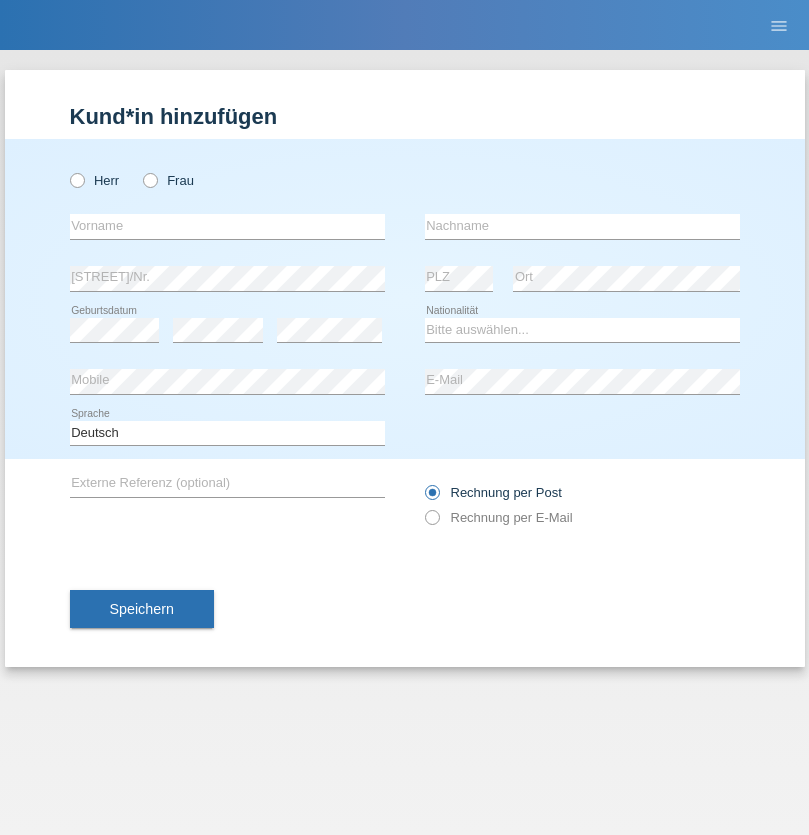 scroll, scrollTop: 0, scrollLeft: 0, axis: both 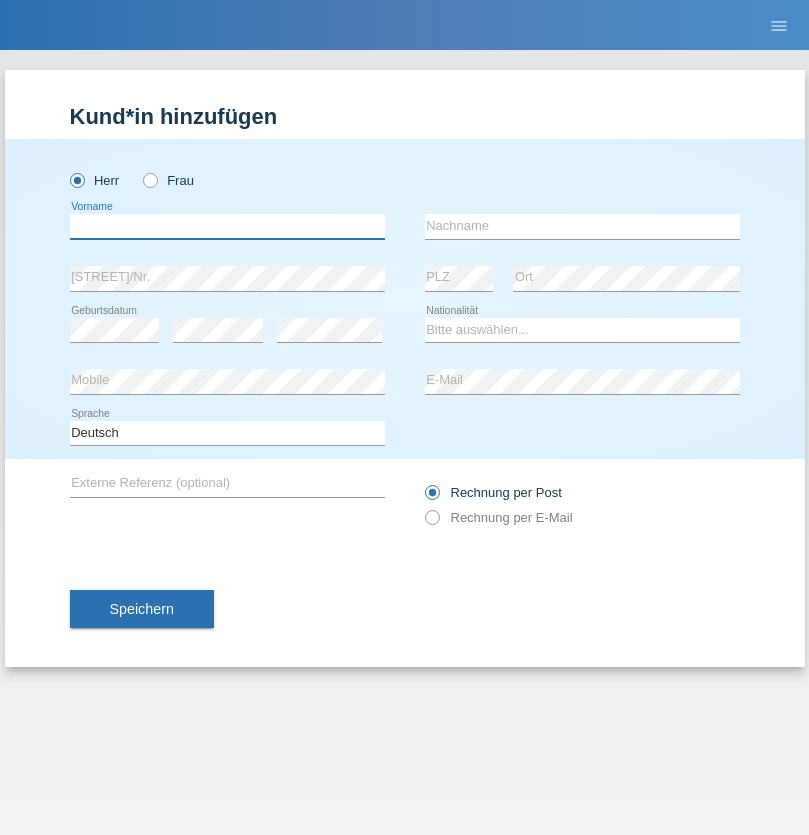 click at bounding box center (227, 226) 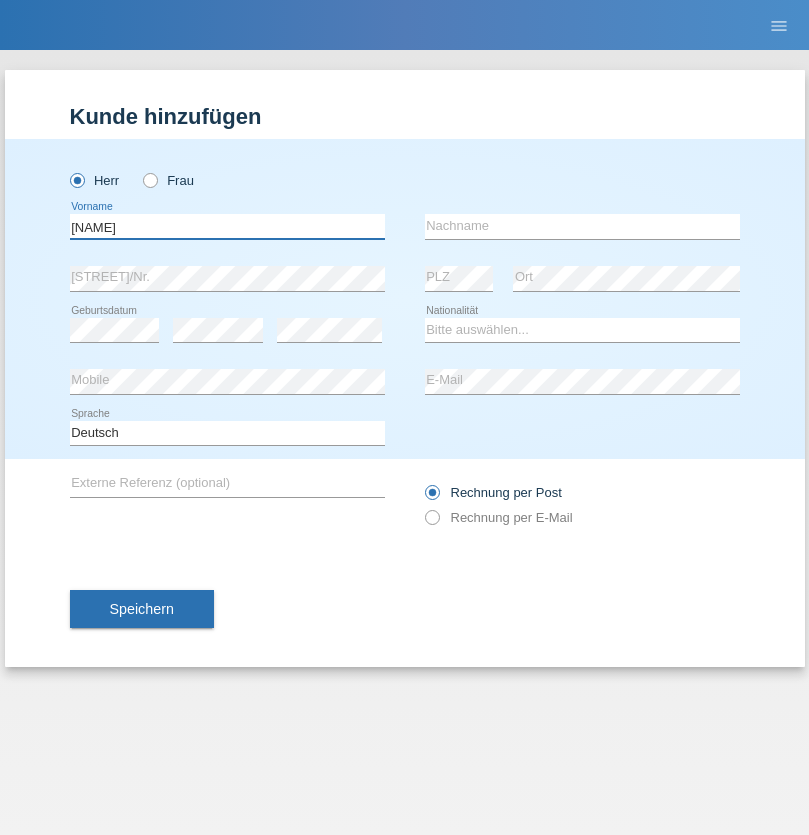 type on "[NAME]" 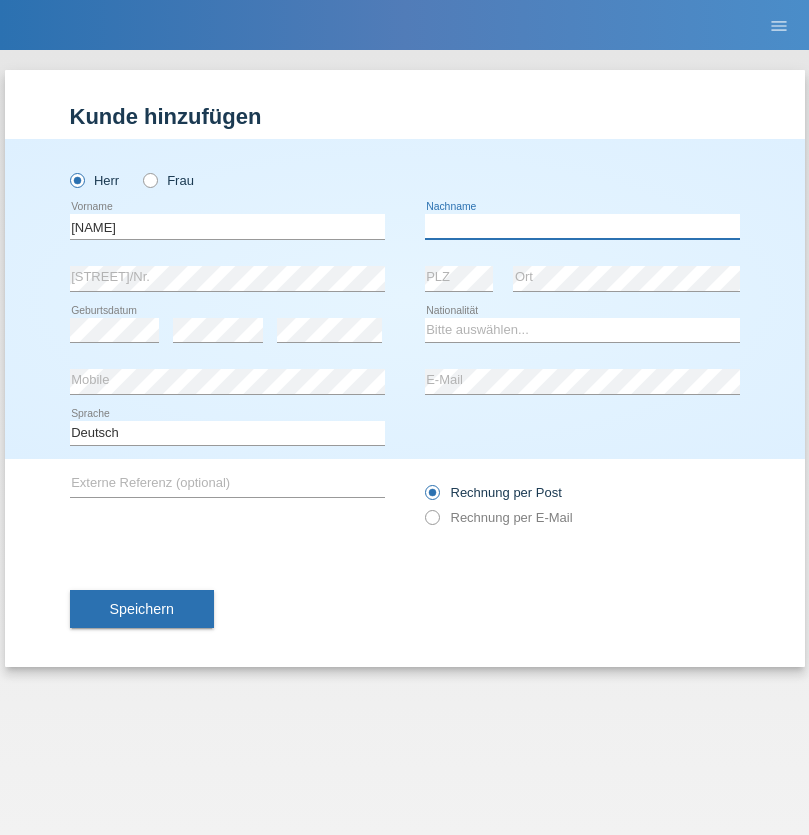 click at bounding box center [582, 226] 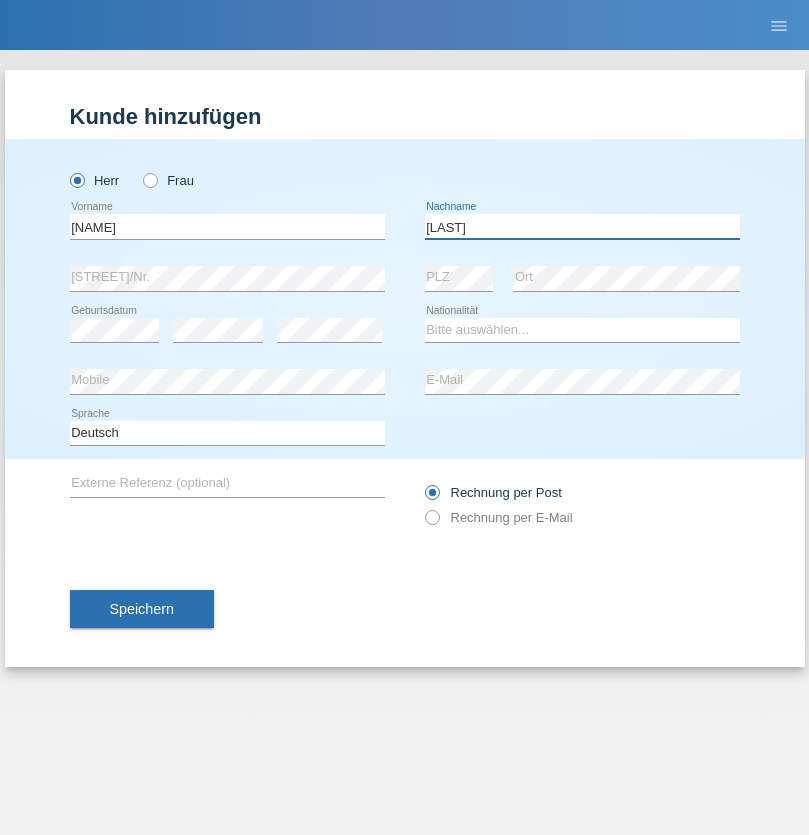 type on "[LAST]" 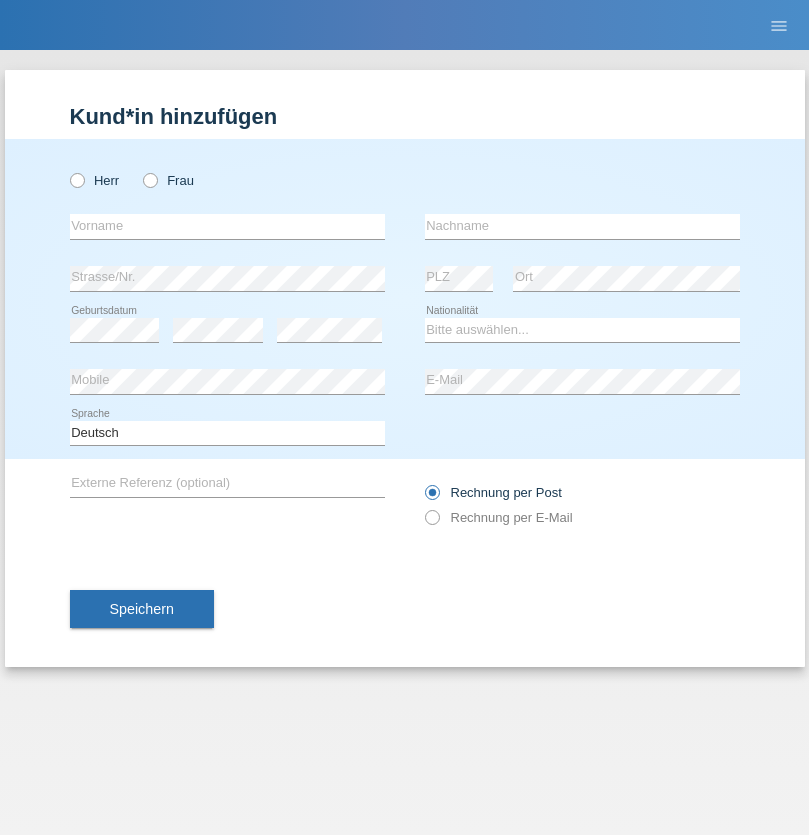 scroll, scrollTop: 0, scrollLeft: 0, axis: both 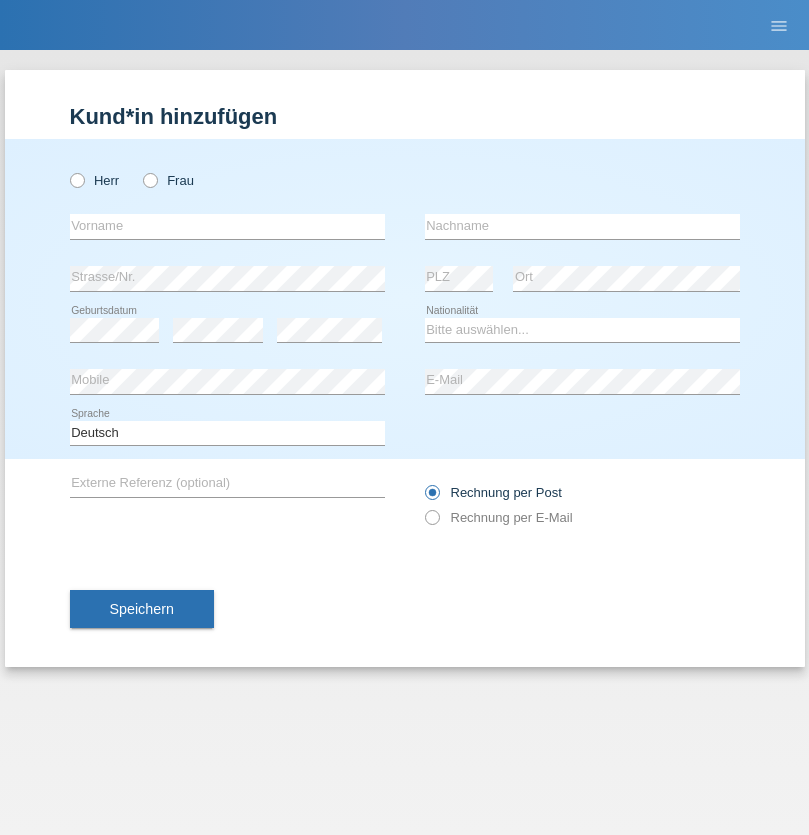 radio on "true" 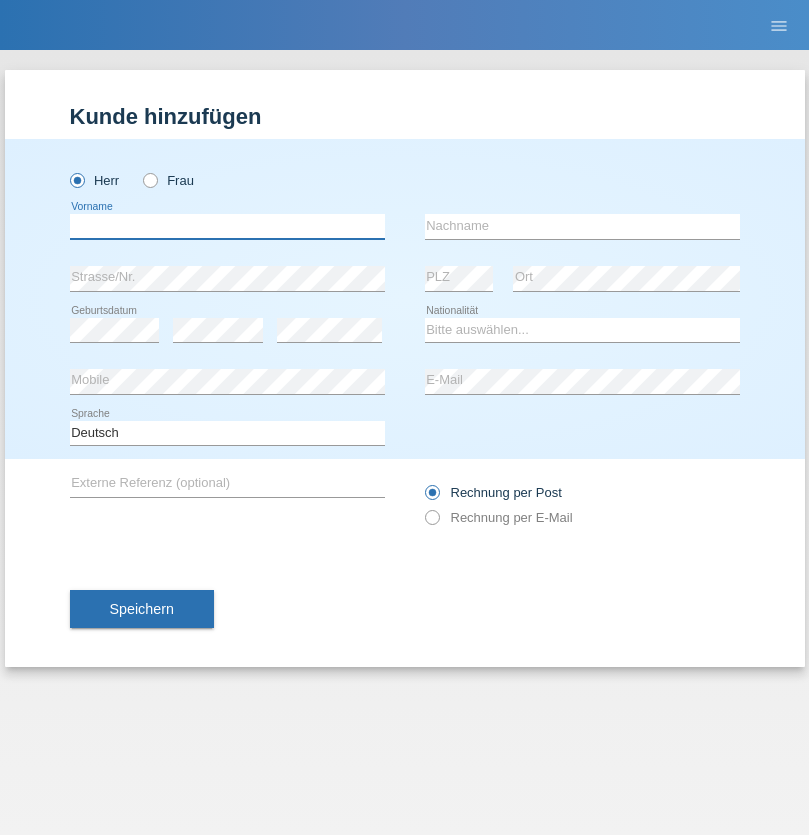 click at bounding box center [227, 226] 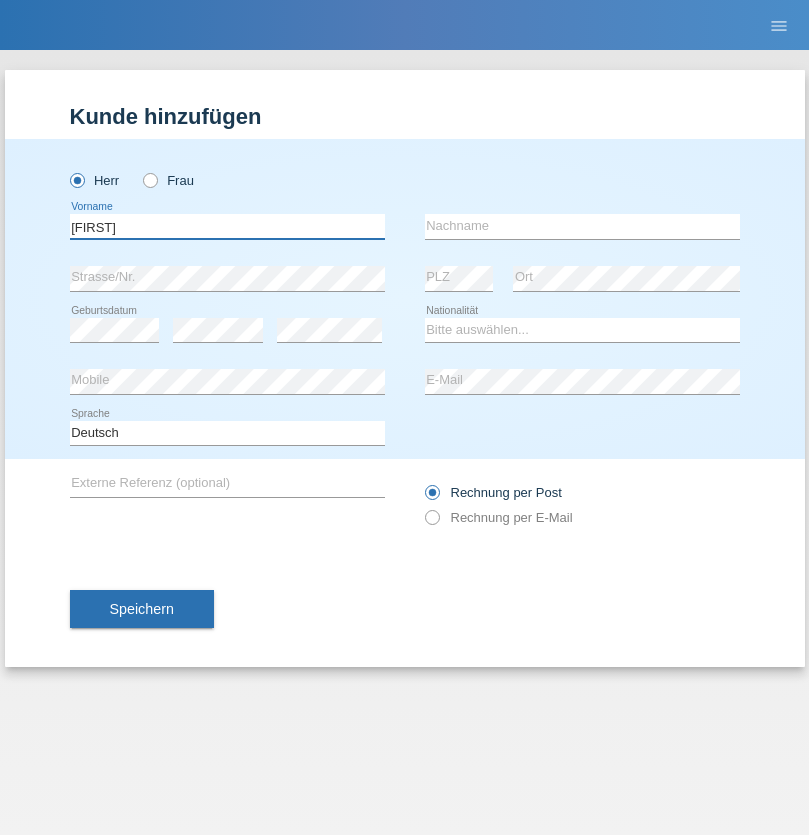 type on "Raffaele" 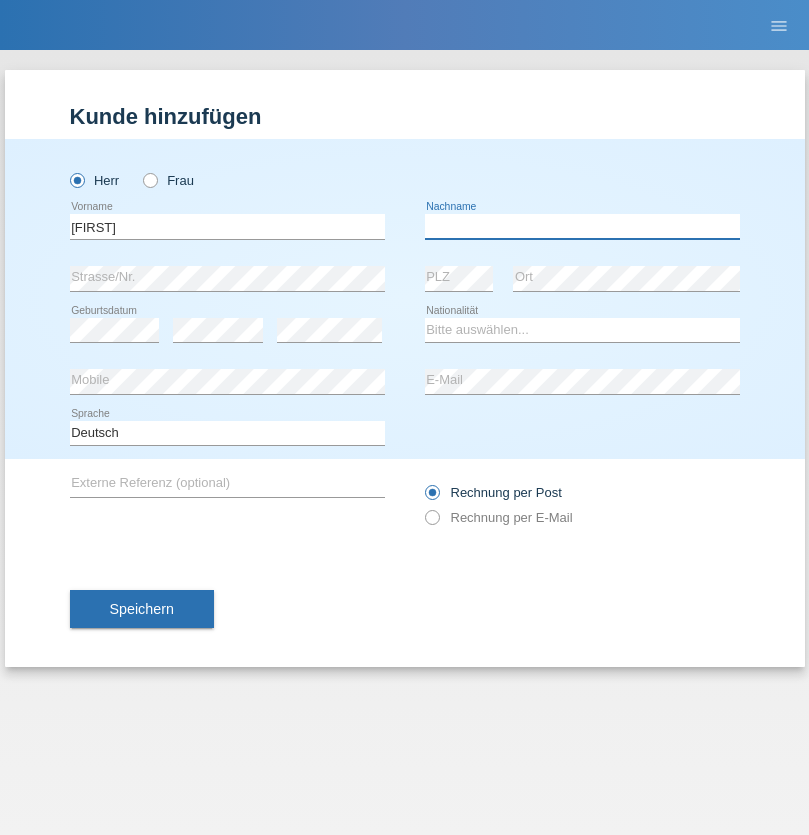 click at bounding box center [582, 226] 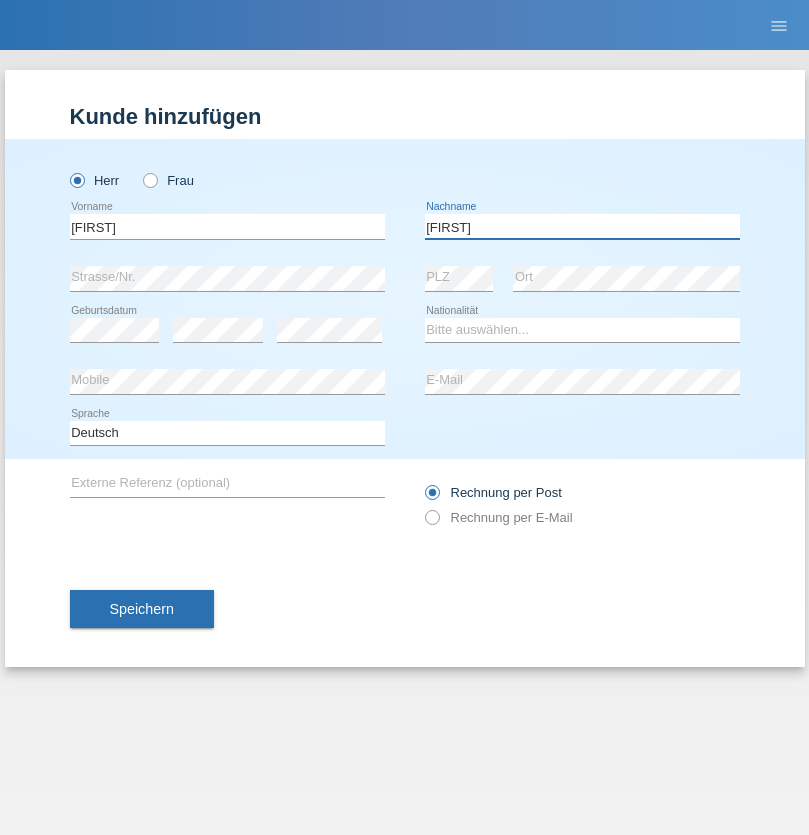type on "Gelsomino" 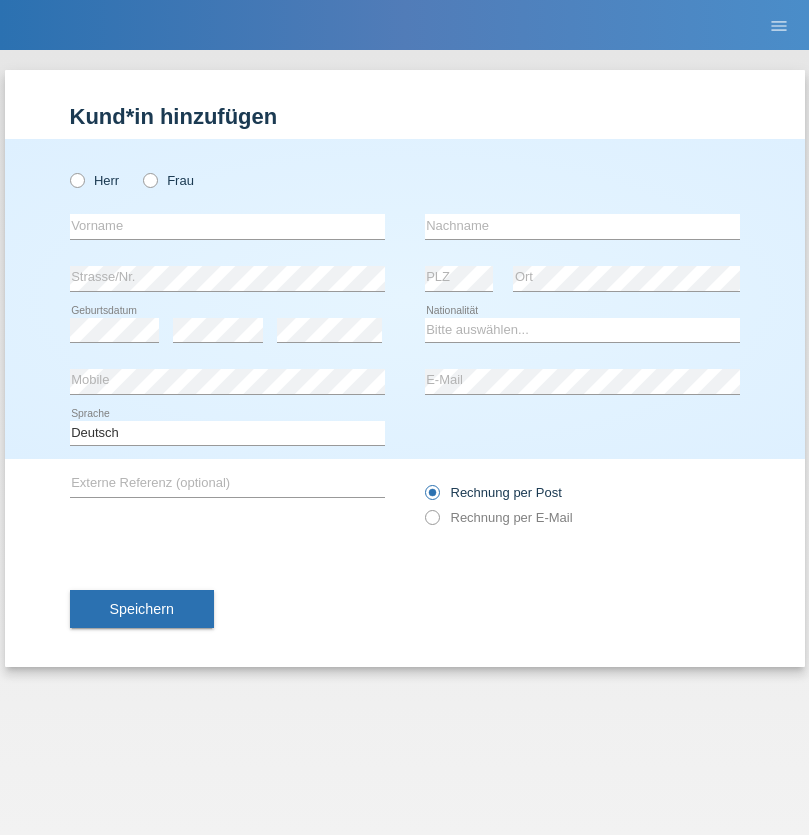 scroll, scrollTop: 0, scrollLeft: 0, axis: both 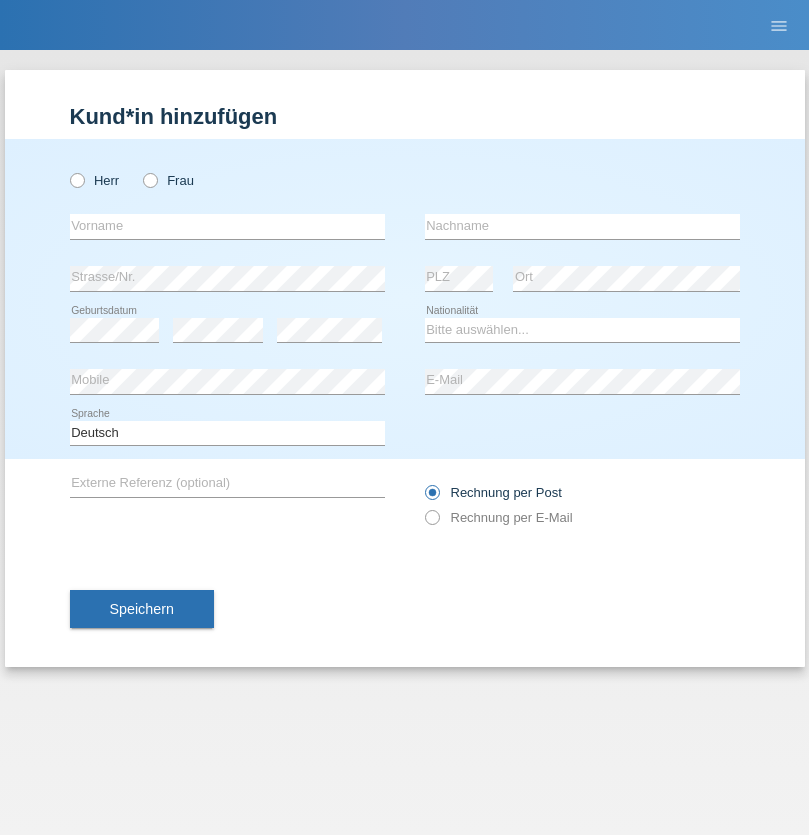 radio on "true" 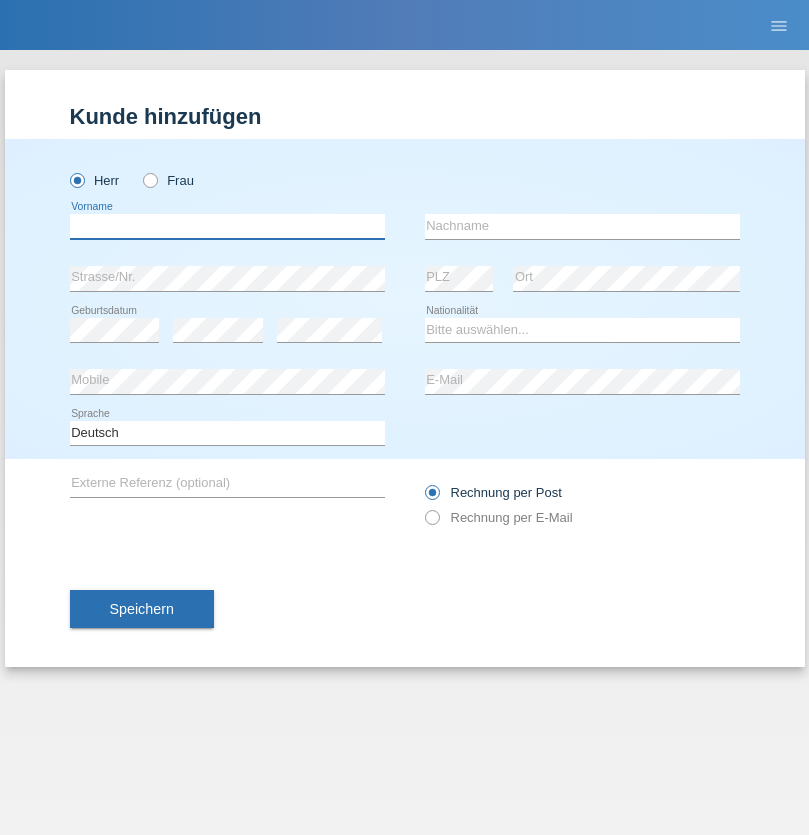 click at bounding box center (227, 226) 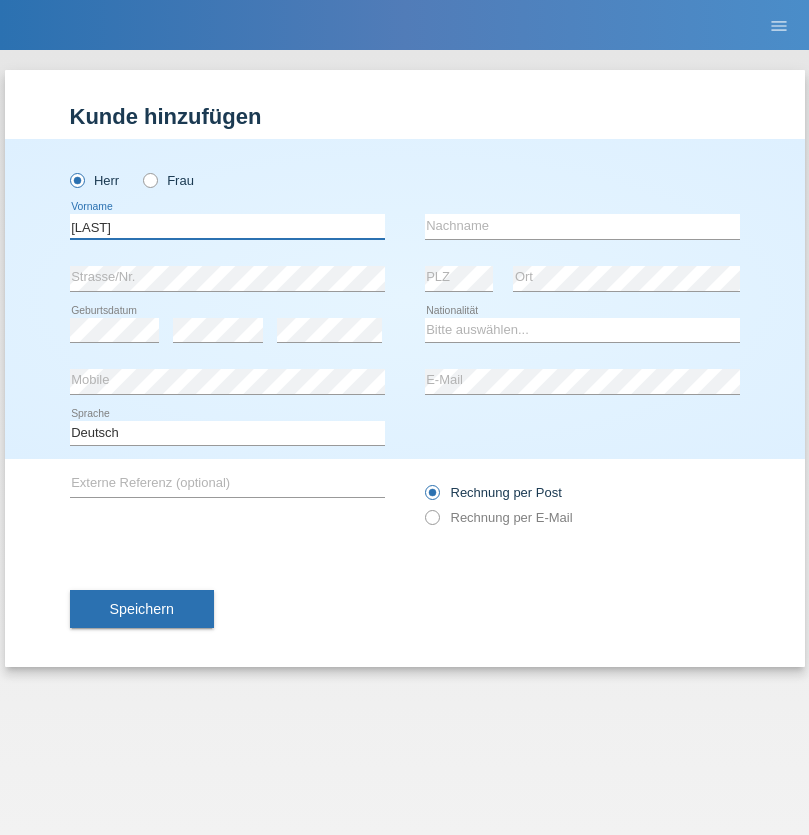 type on "Baran" 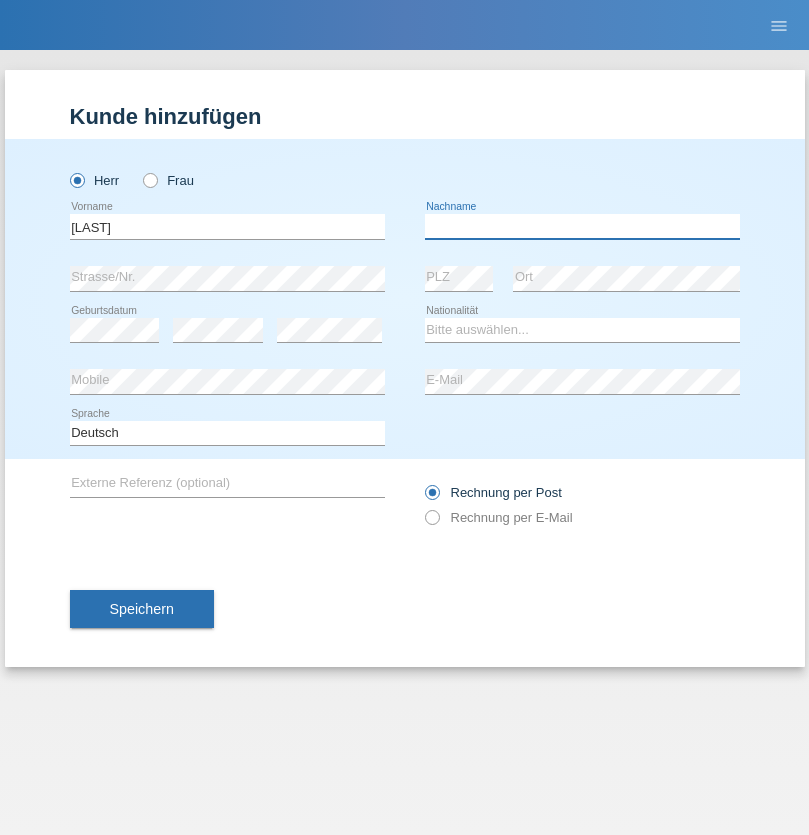 click at bounding box center (582, 226) 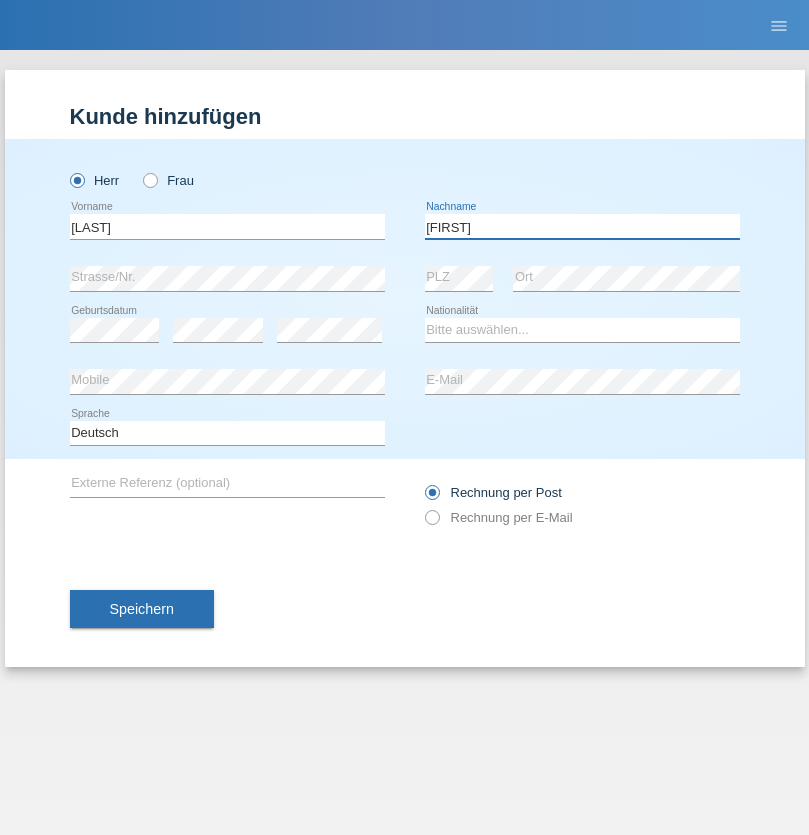 type on "[LAST]" 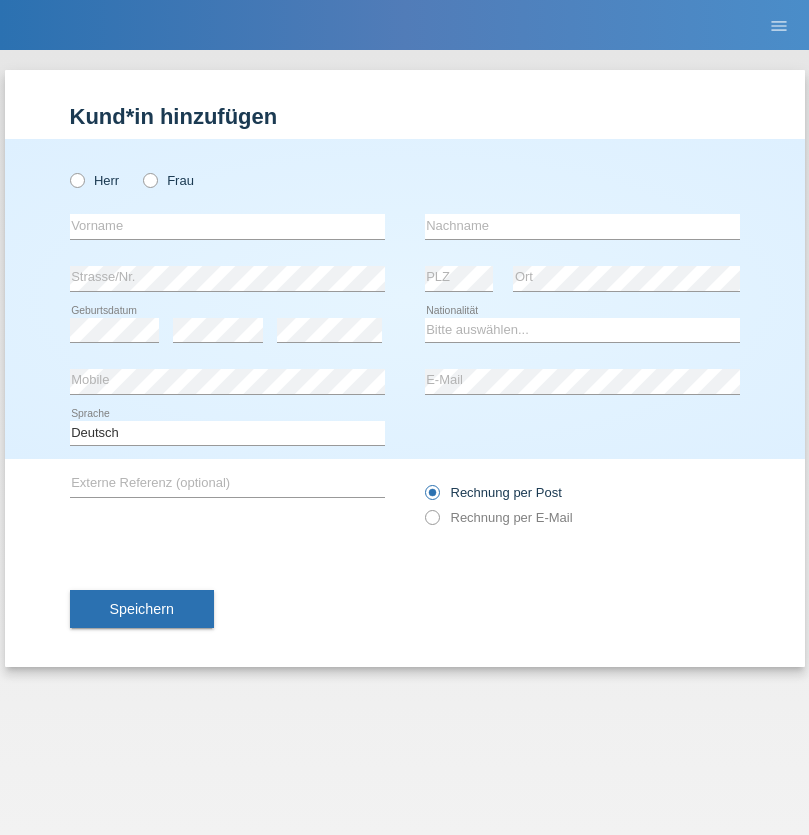scroll, scrollTop: 0, scrollLeft: 0, axis: both 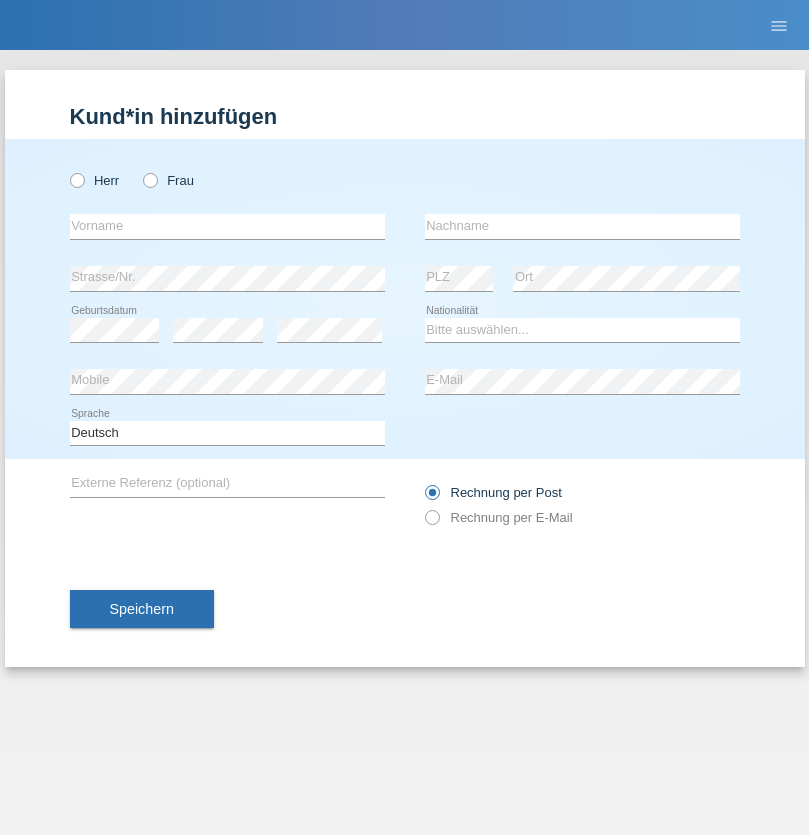 radio on "true" 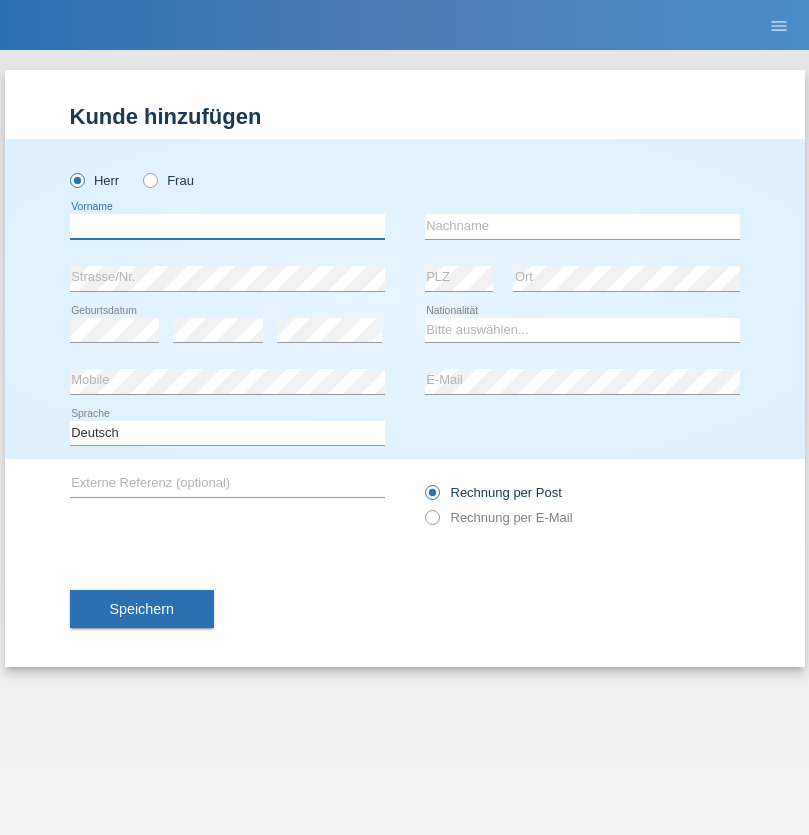 click at bounding box center [227, 226] 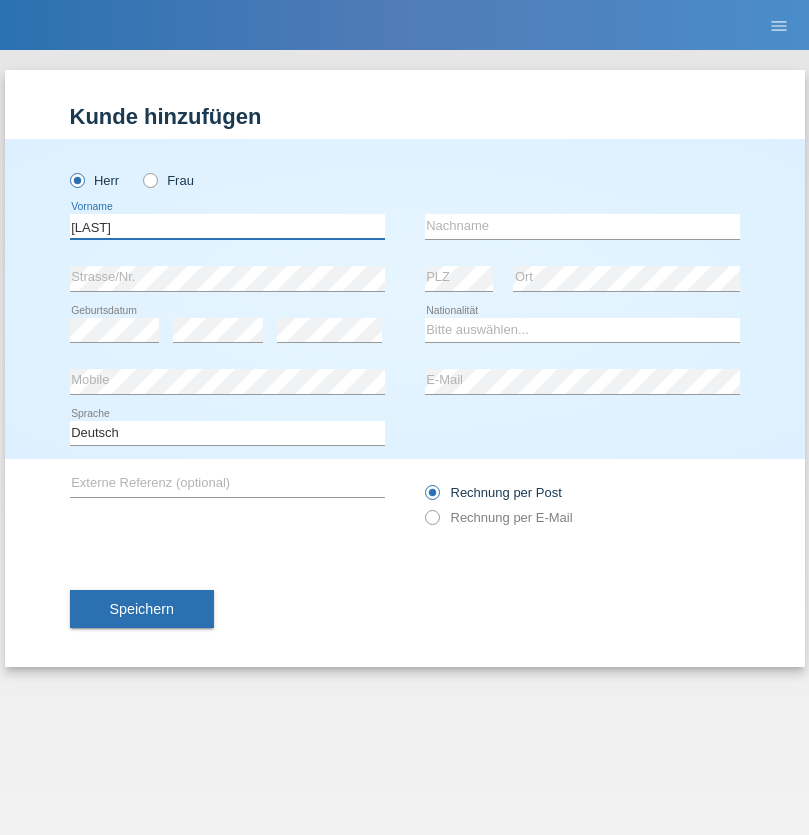 type on "[LAST]" 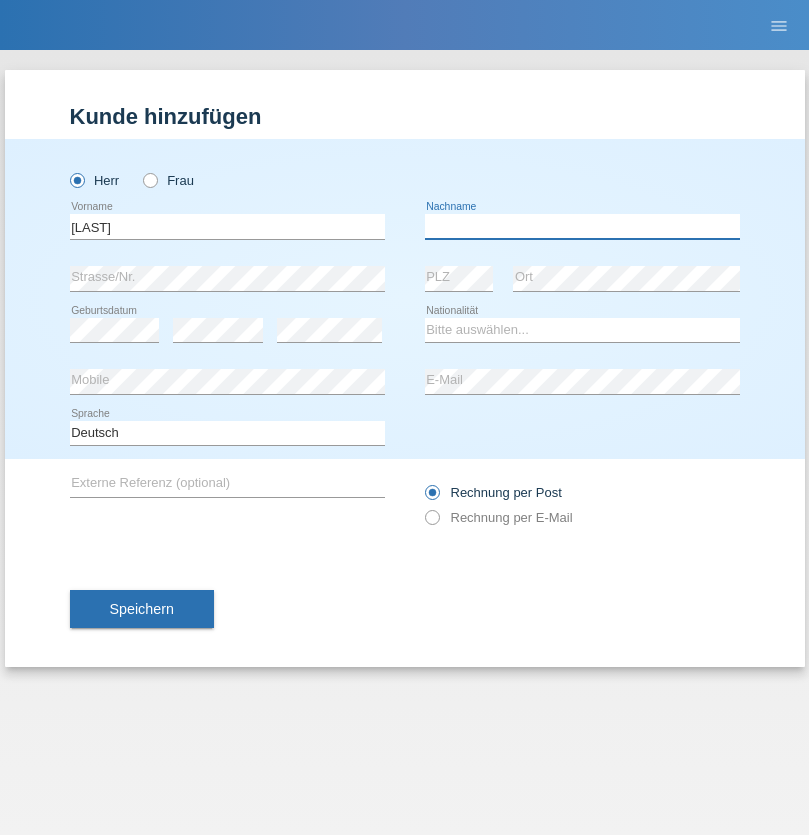 click at bounding box center (582, 226) 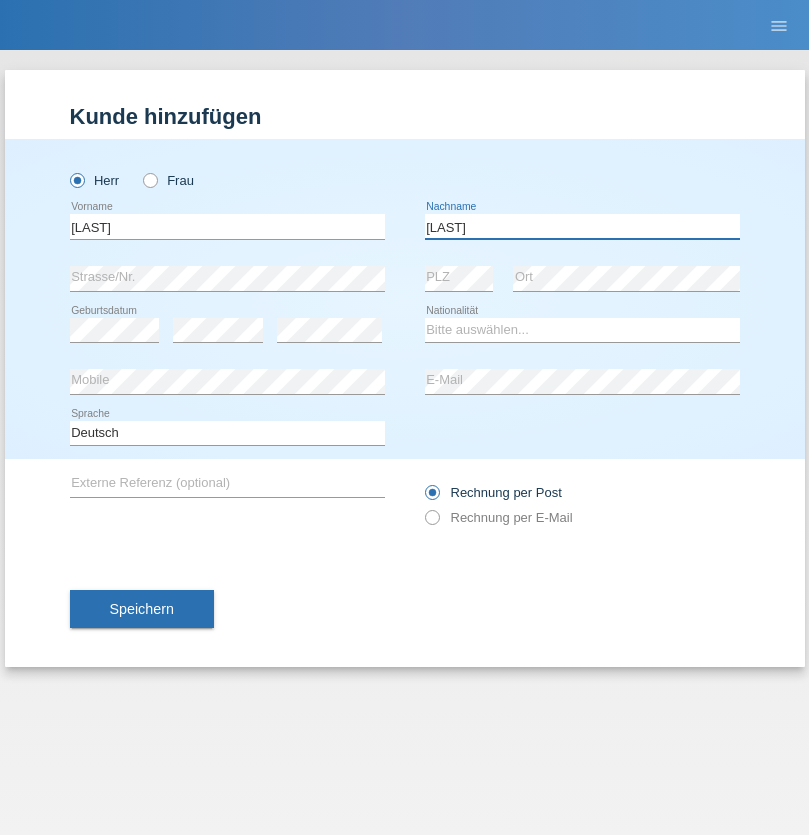 type on "[LAST]" 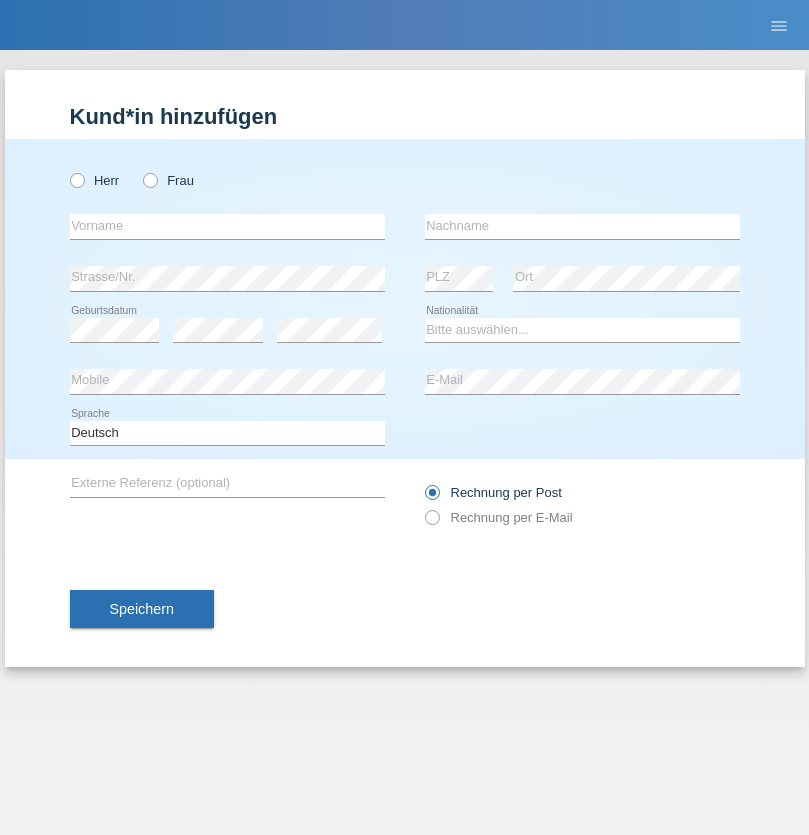 scroll, scrollTop: 0, scrollLeft: 0, axis: both 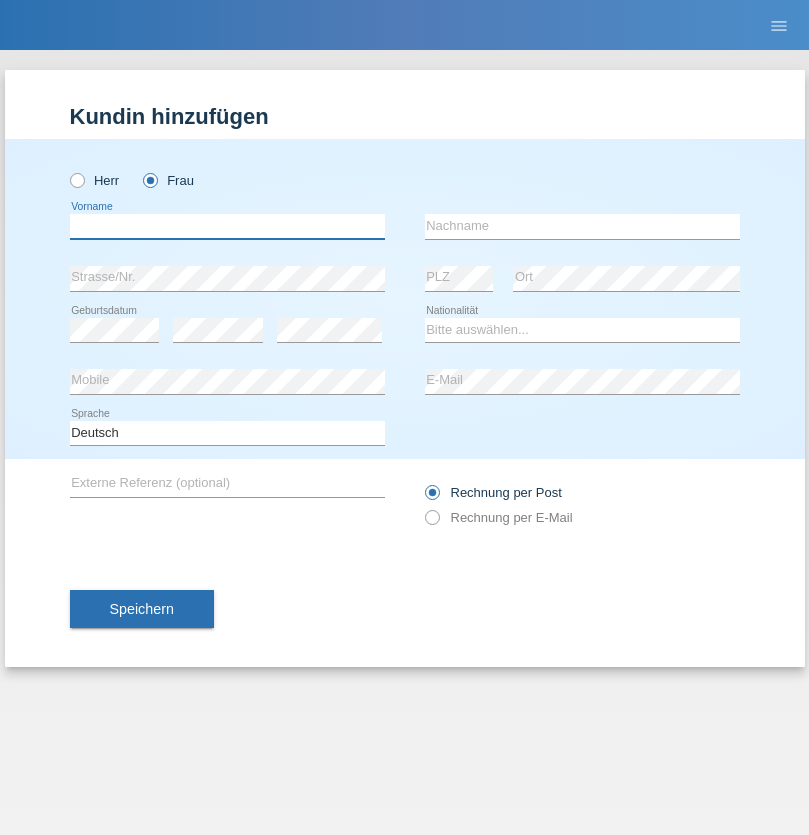 click at bounding box center [227, 226] 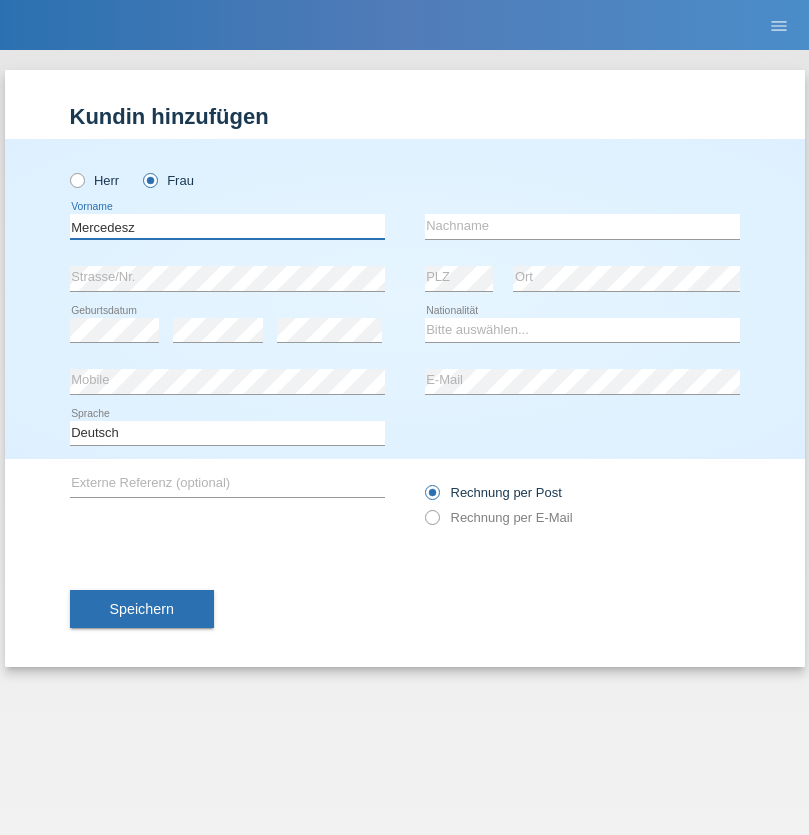type on "Mercedesz" 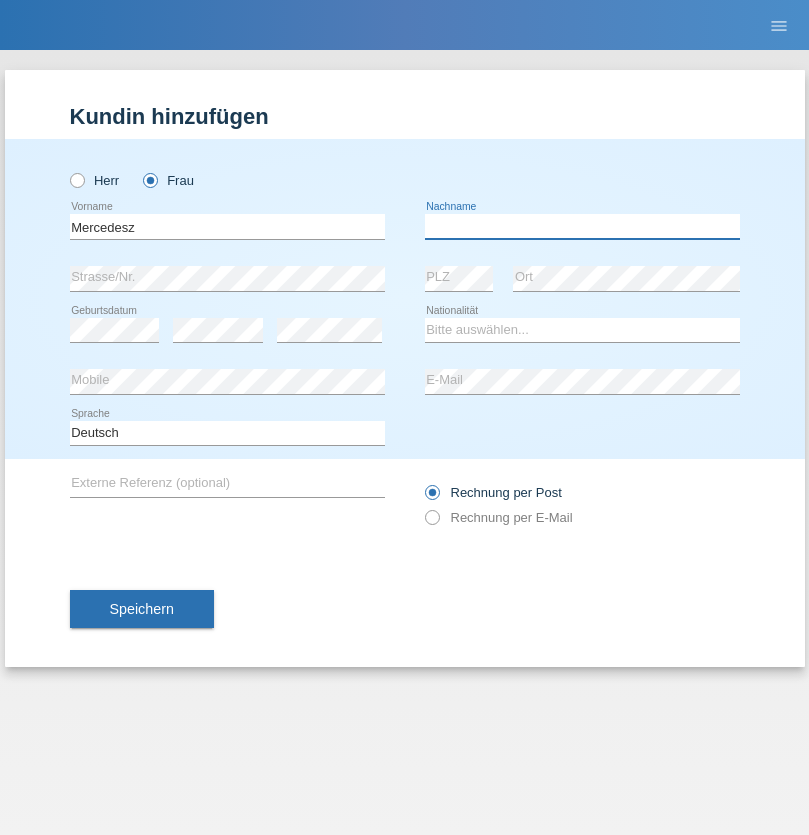 click at bounding box center (582, 226) 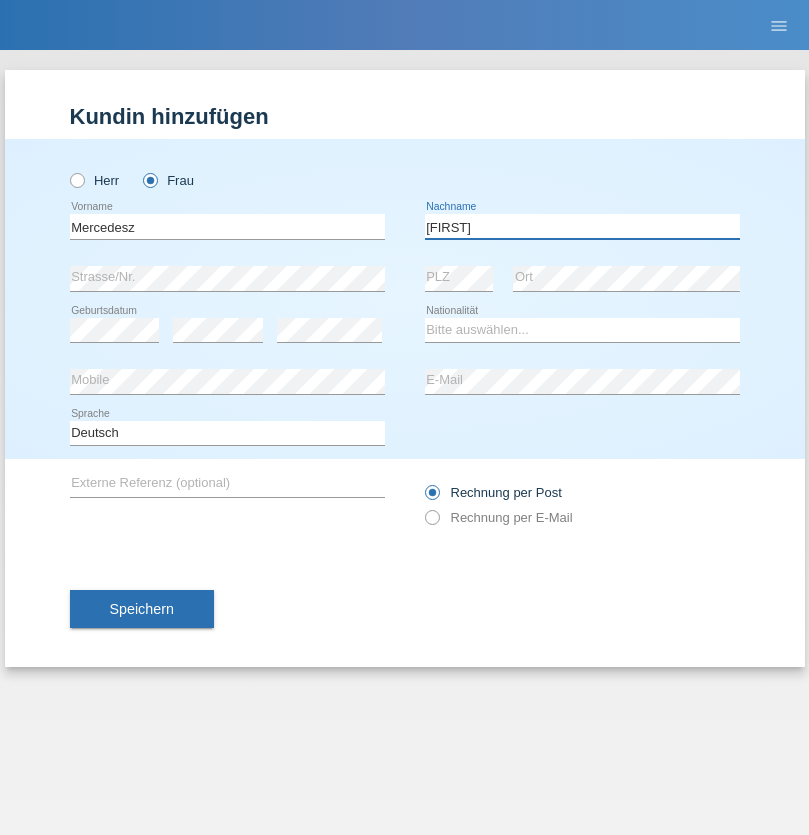 type on "Maria" 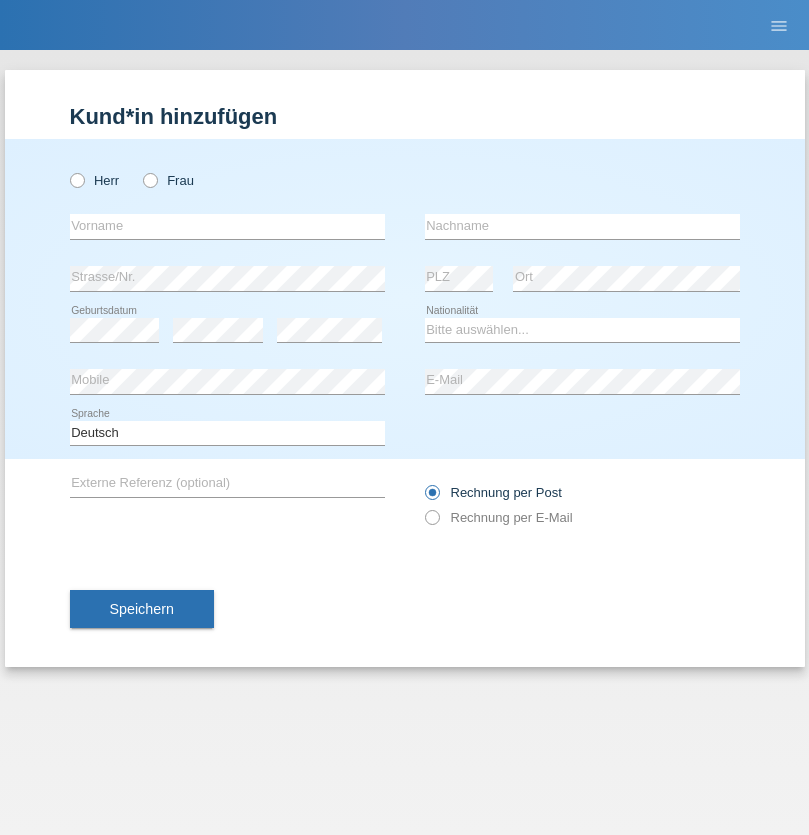 scroll, scrollTop: 0, scrollLeft: 0, axis: both 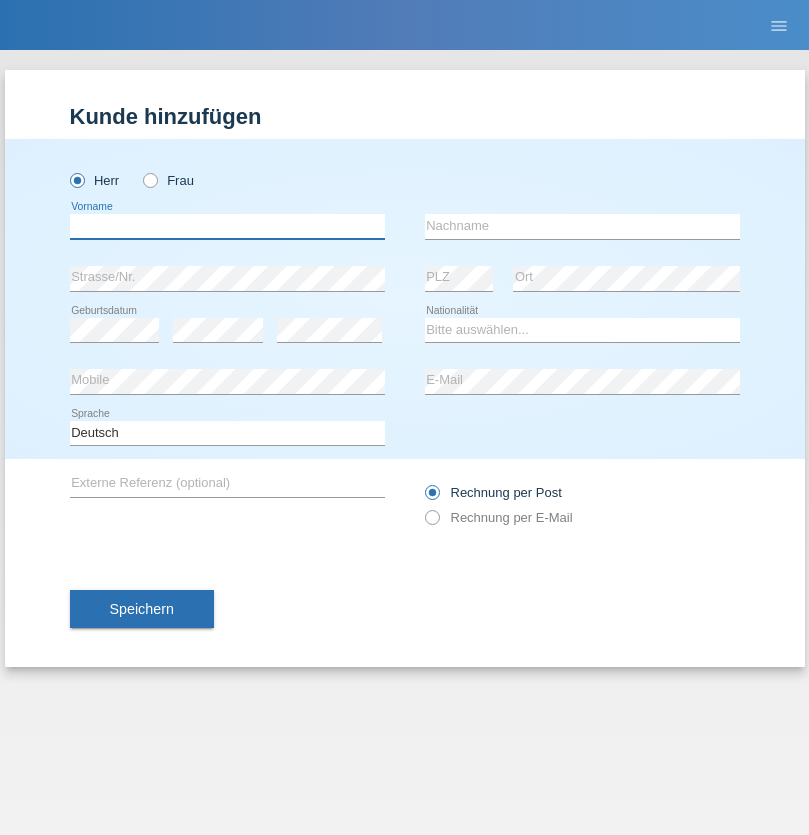 click at bounding box center [227, 226] 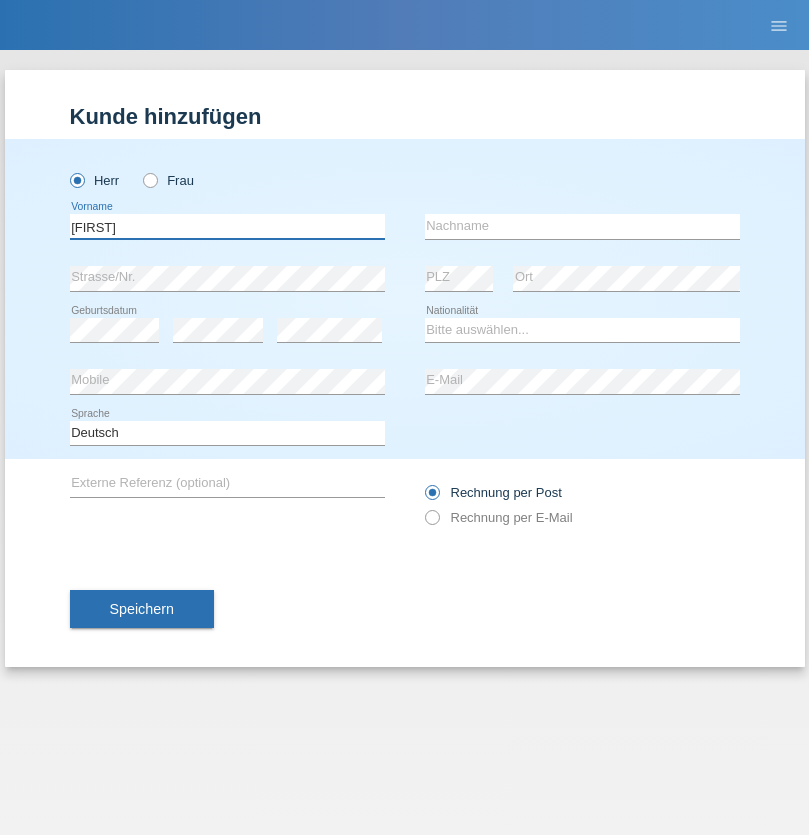 type on "[FIRST]" 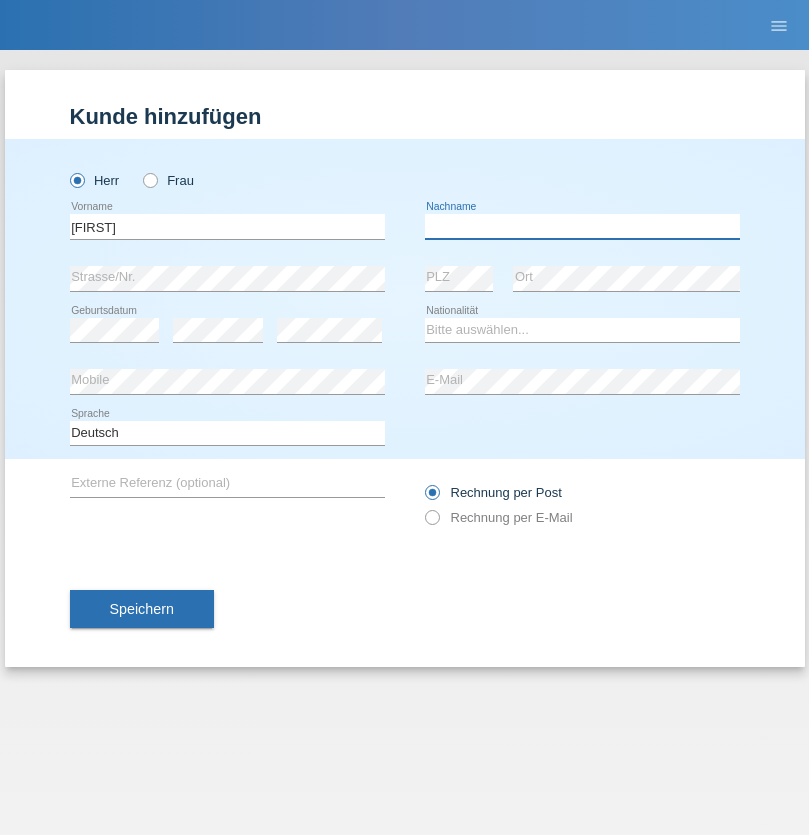 click at bounding box center [582, 226] 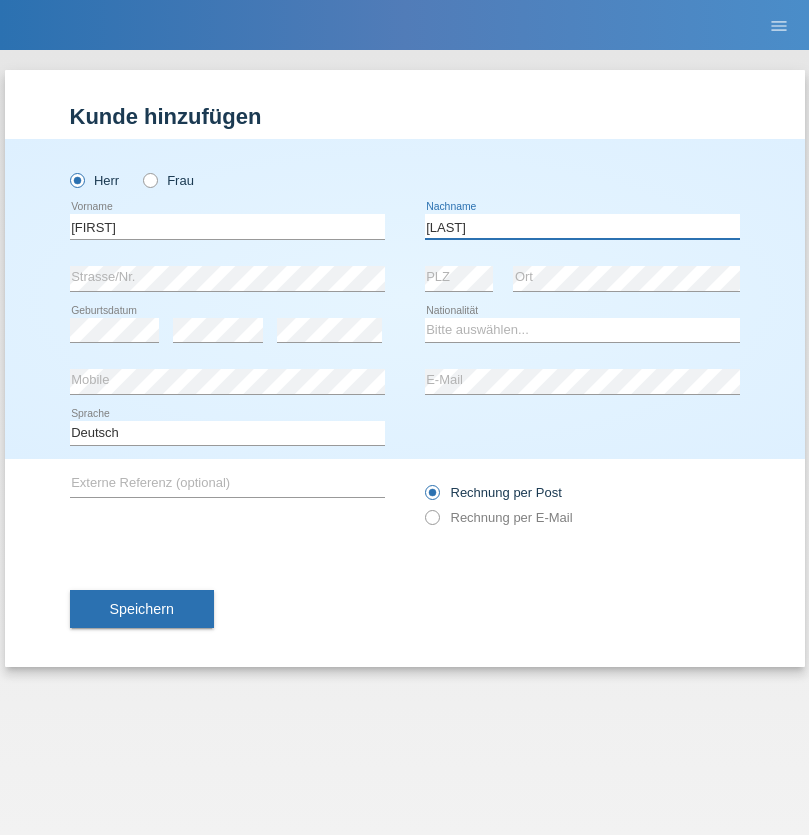type on "[LAST]" 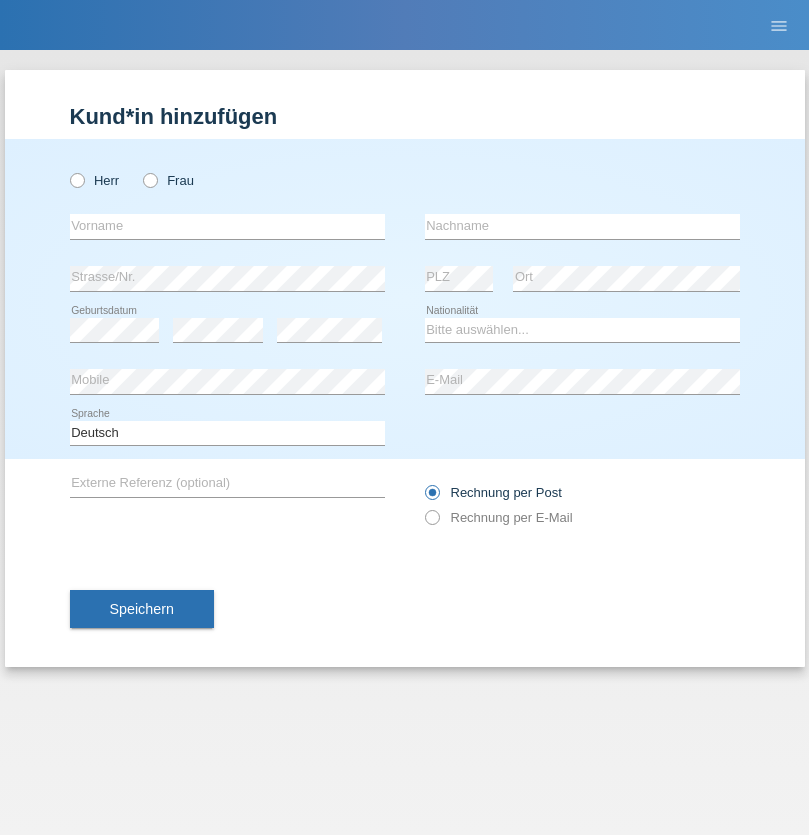 scroll, scrollTop: 0, scrollLeft: 0, axis: both 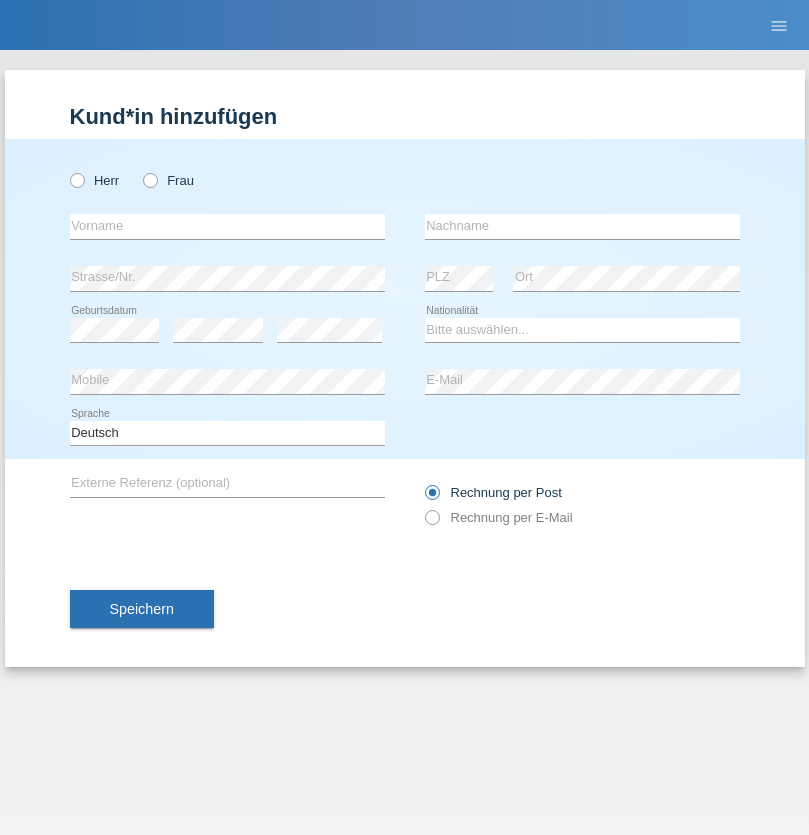 radio on "true" 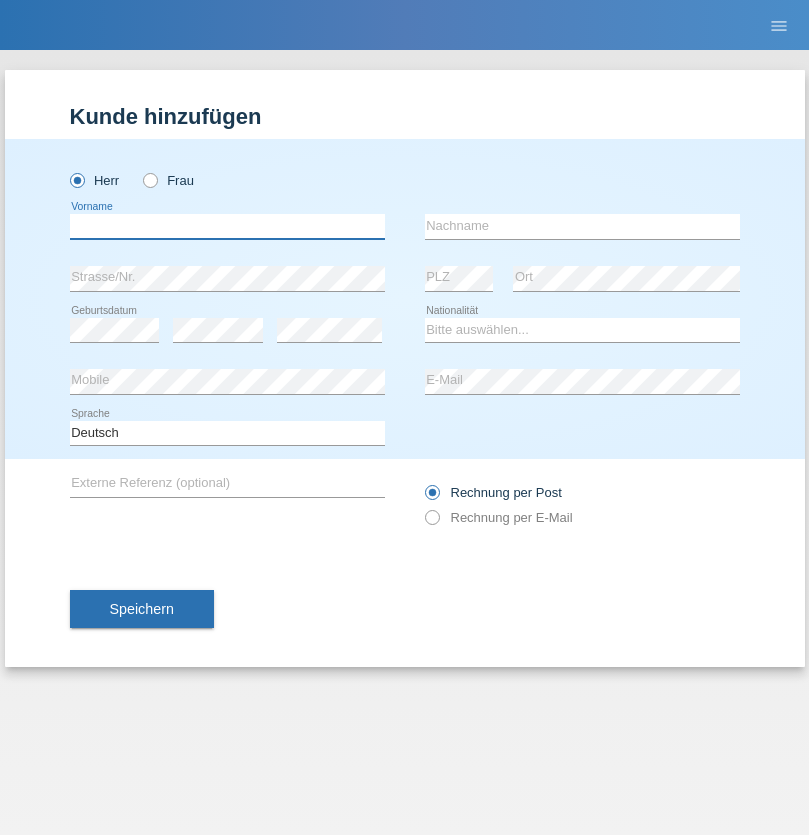 click at bounding box center (227, 226) 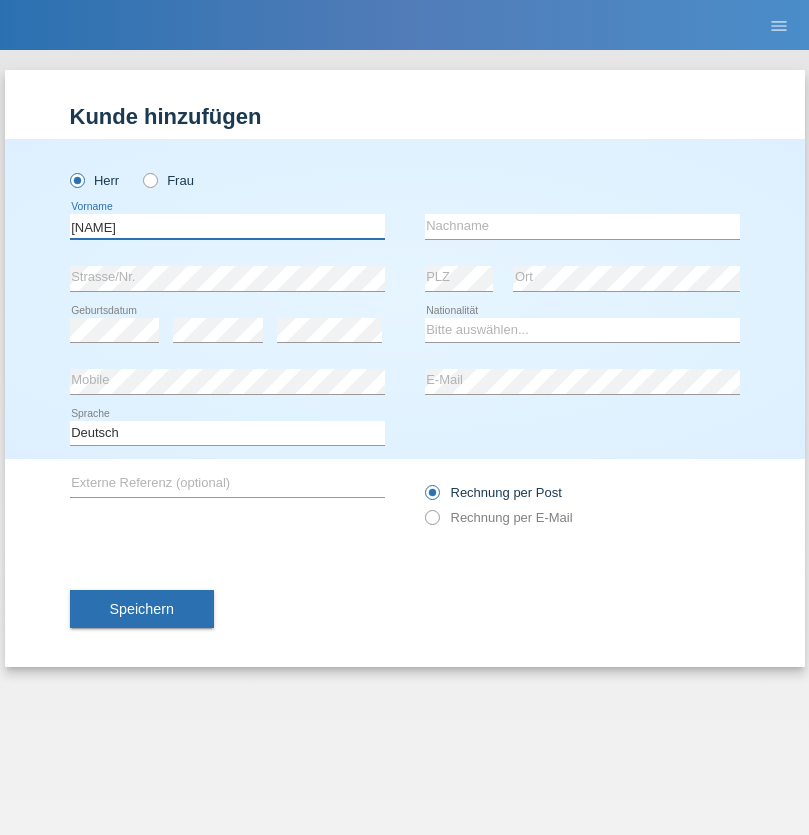 type on "Miroslav" 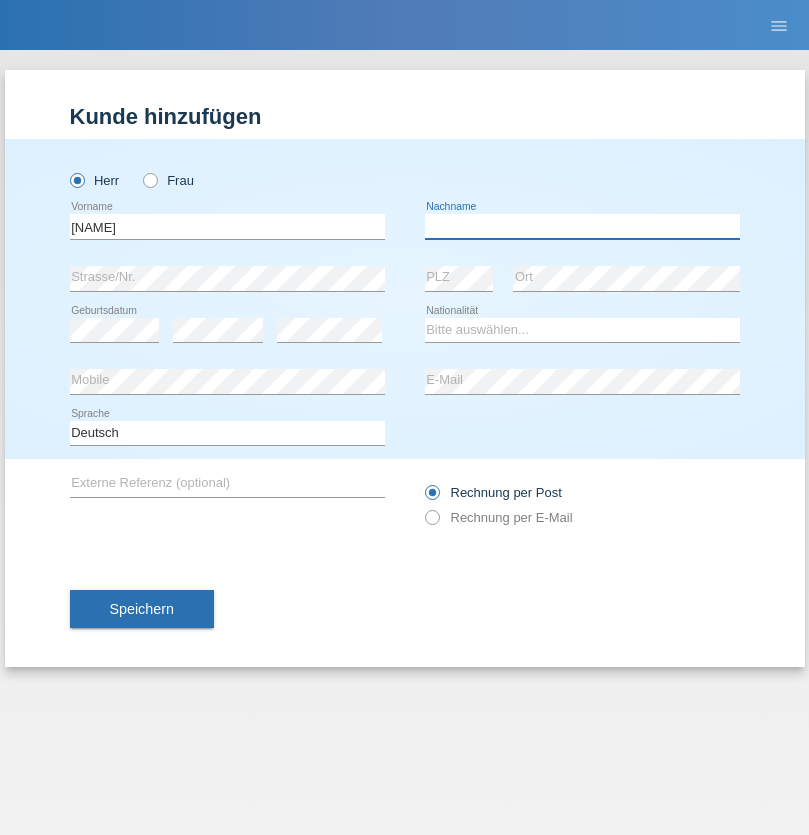 click at bounding box center [582, 226] 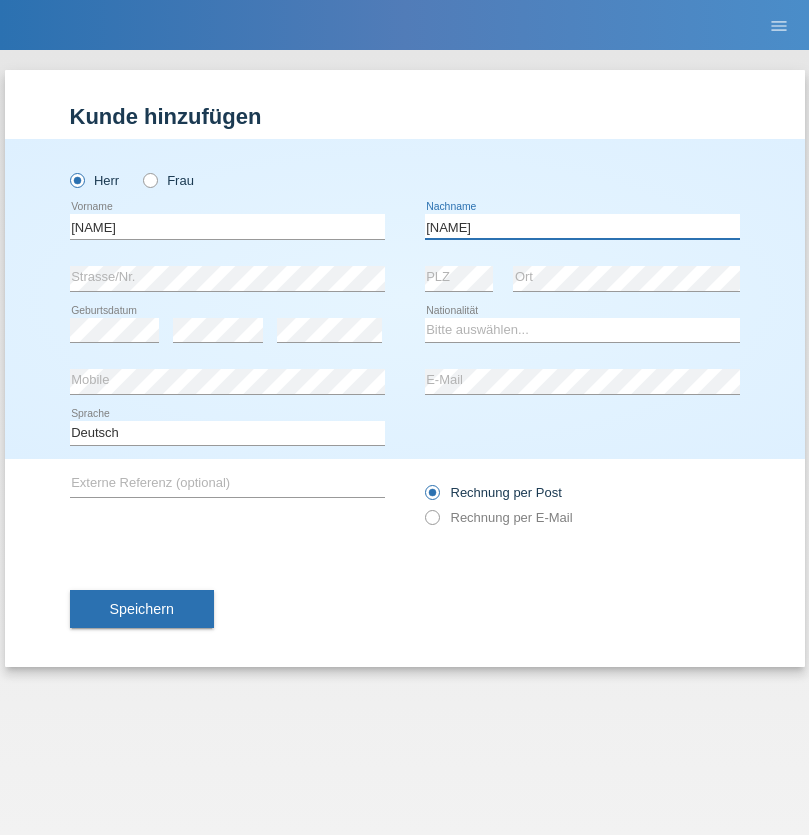 type on "Yordanov" 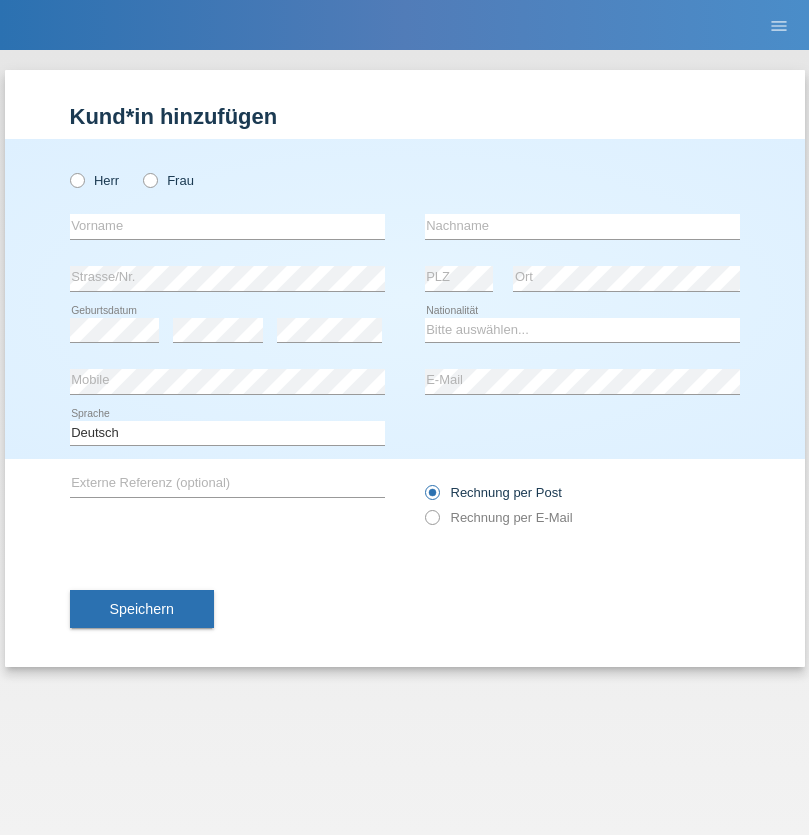 scroll, scrollTop: 0, scrollLeft: 0, axis: both 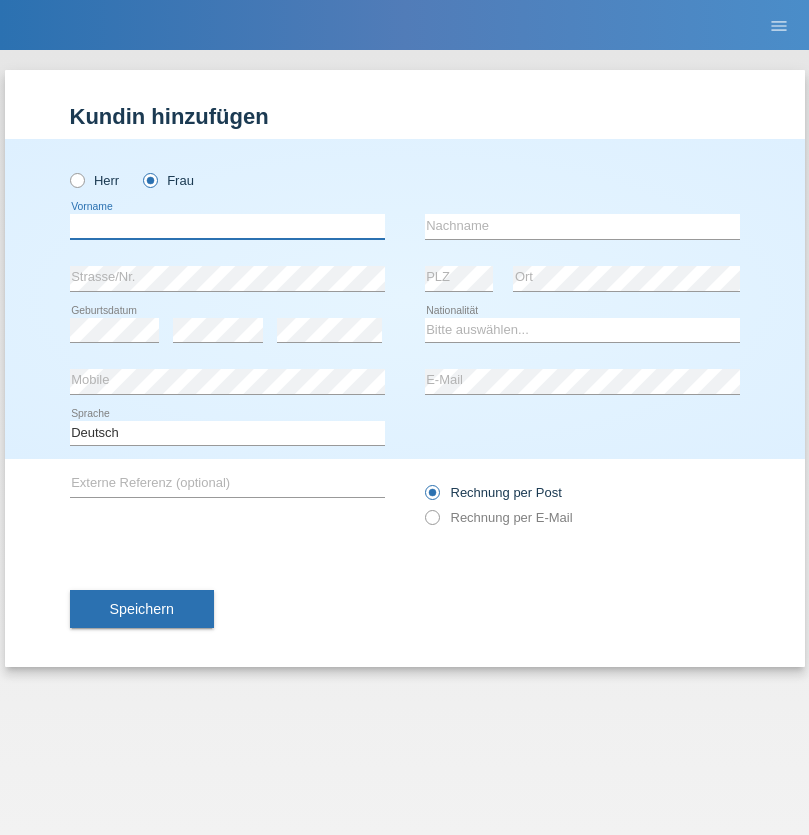 click at bounding box center [227, 226] 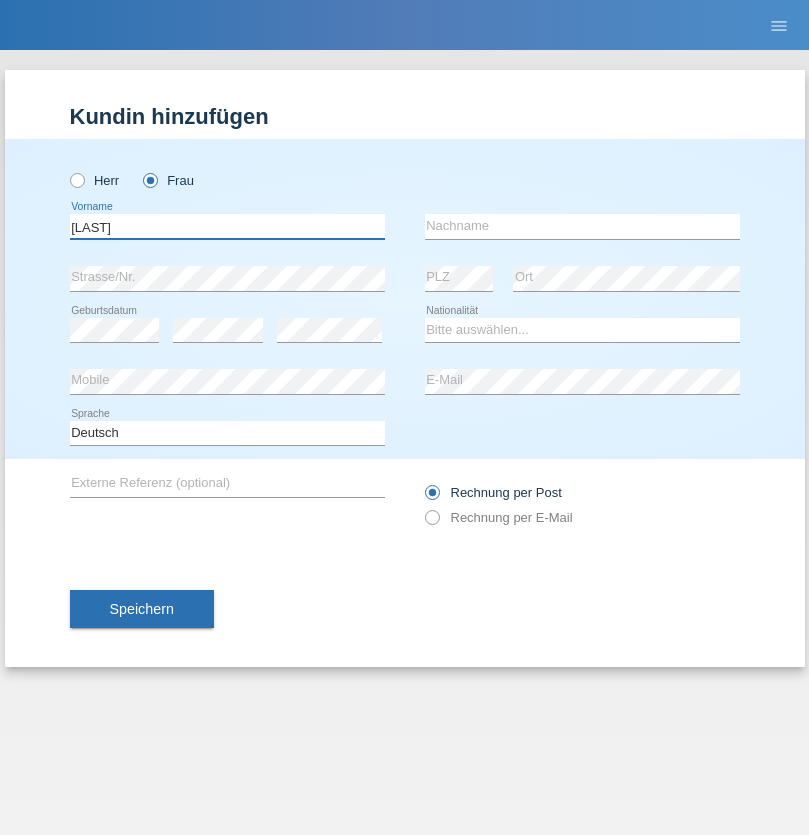 type on "[LAST]" 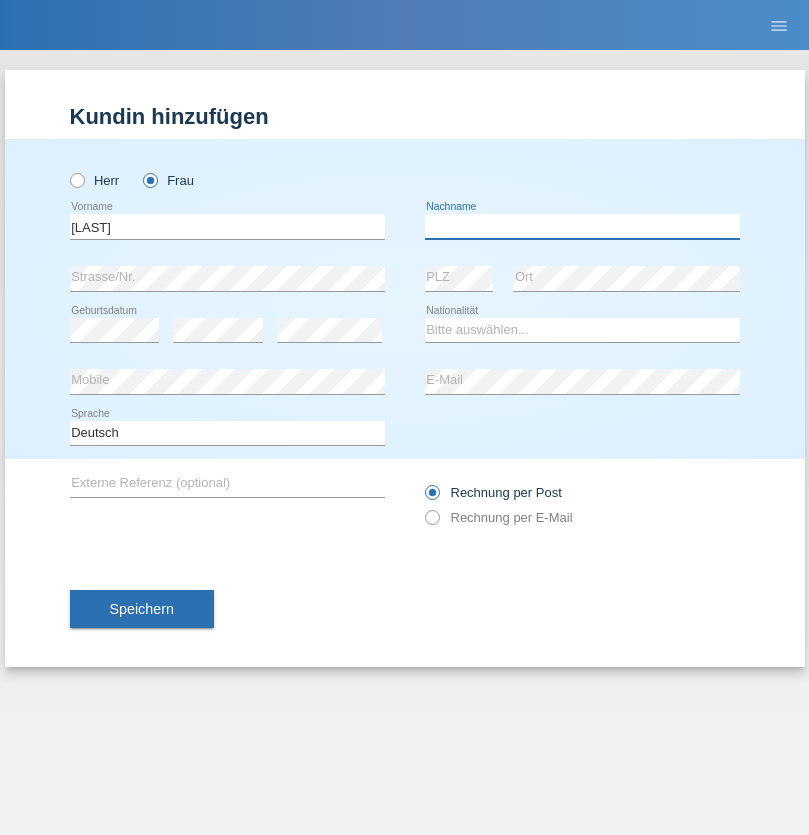 click at bounding box center [582, 226] 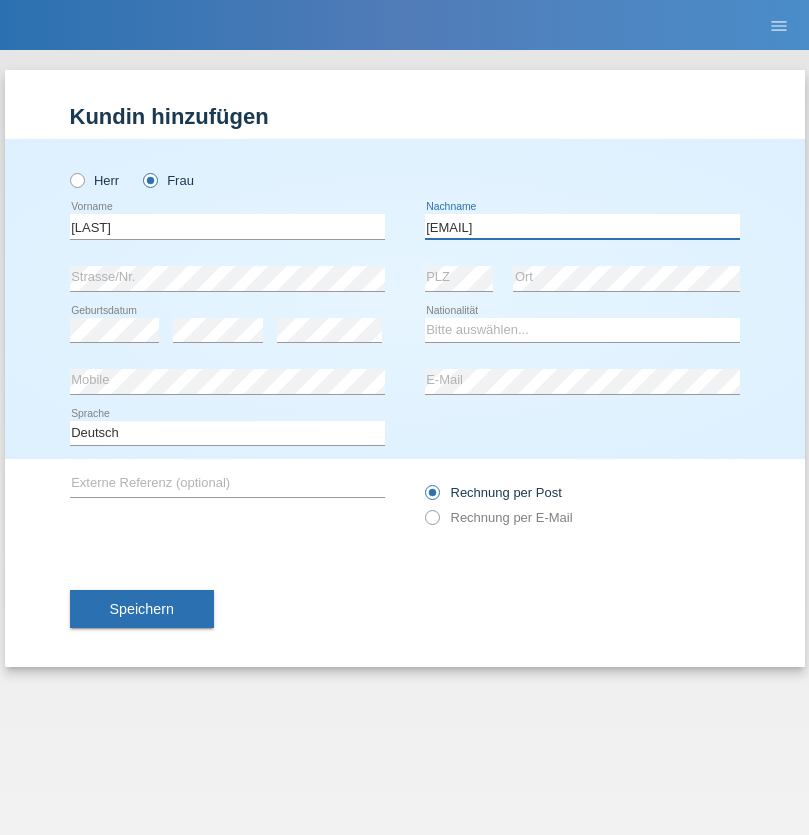 type on "[EMAIL]" 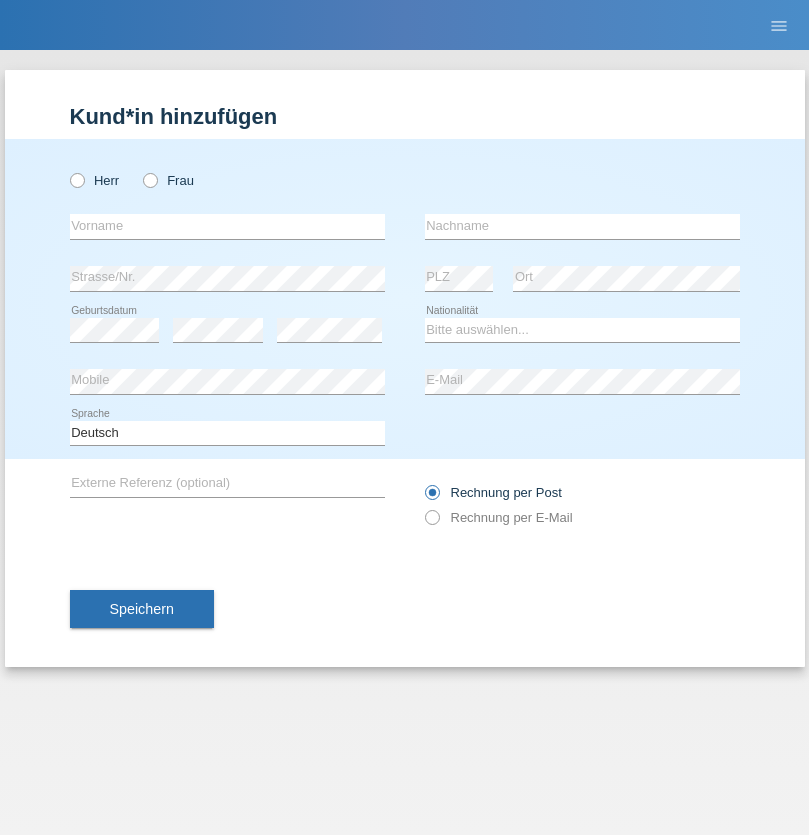 scroll, scrollTop: 0, scrollLeft: 0, axis: both 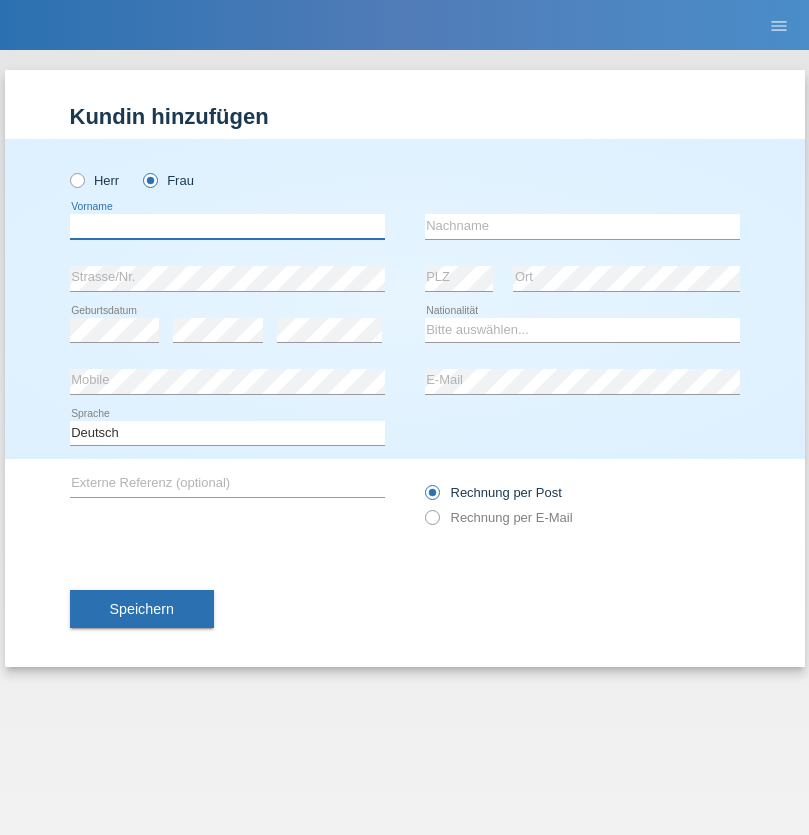 click at bounding box center [227, 226] 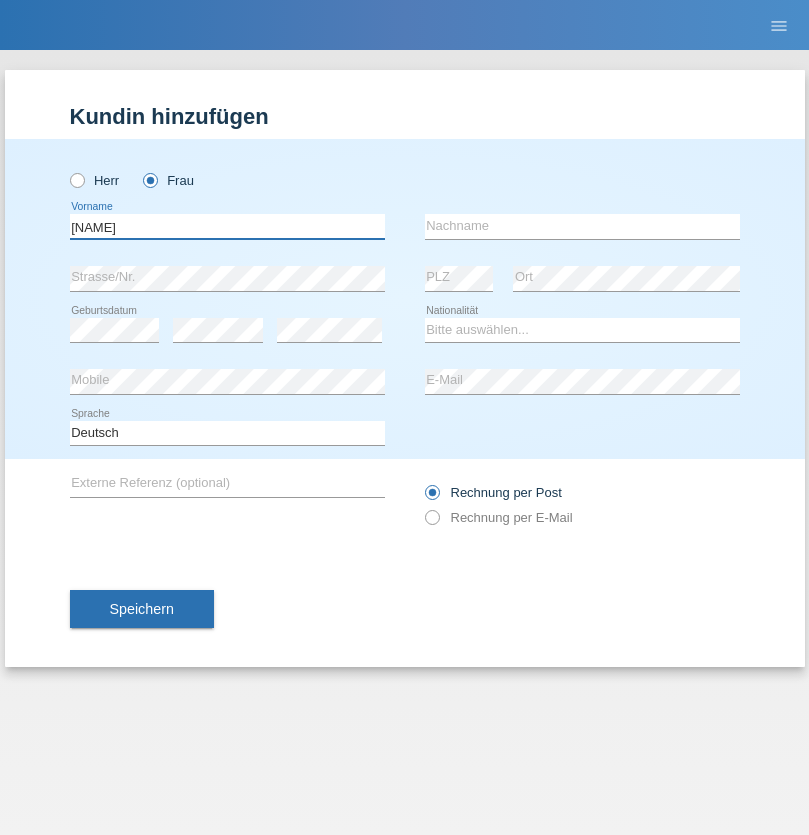 type on "[NAME]" 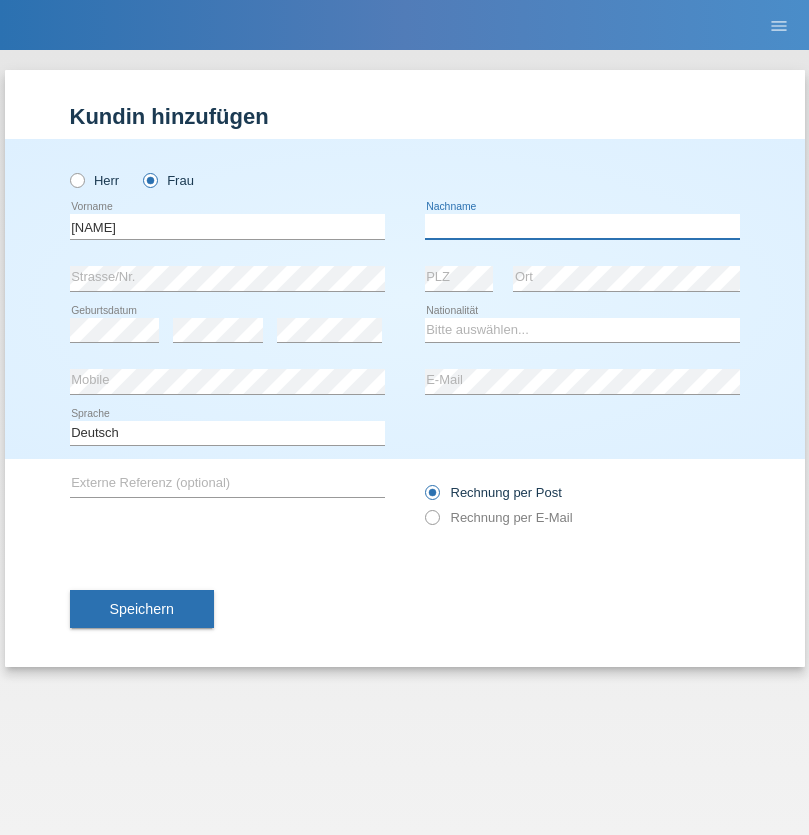 click at bounding box center (582, 226) 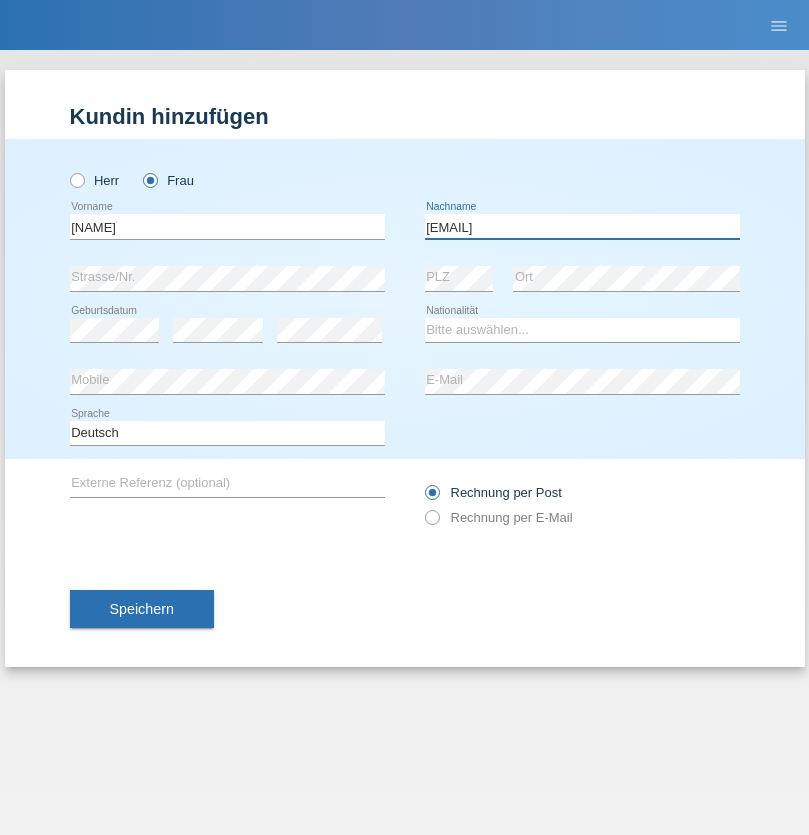 type on "[EMAIL]" 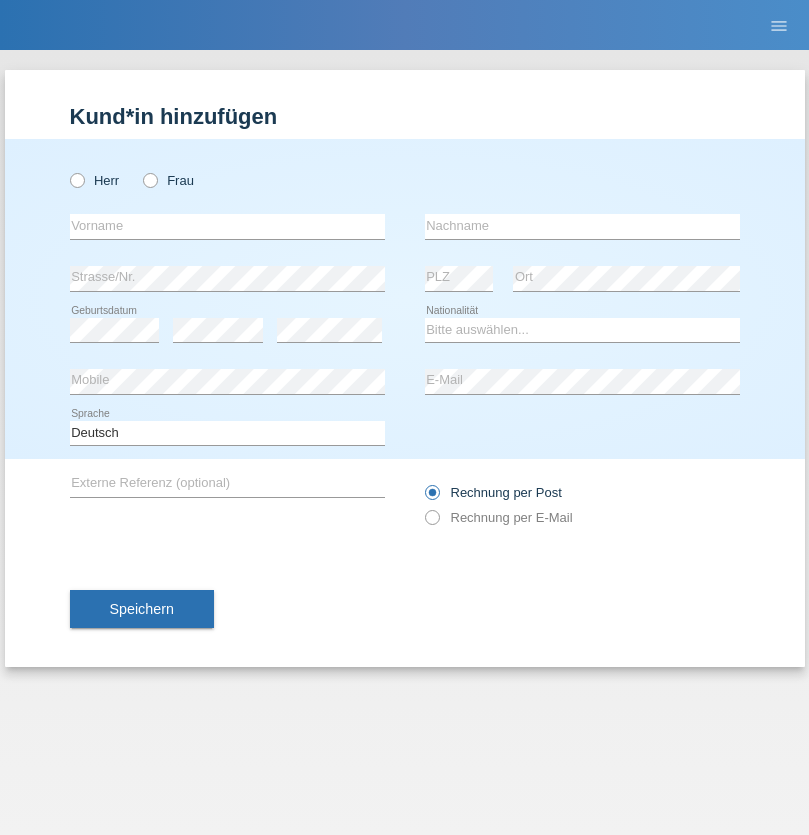 scroll, scrollTop: 0, scrollLeft: 0, axis: both 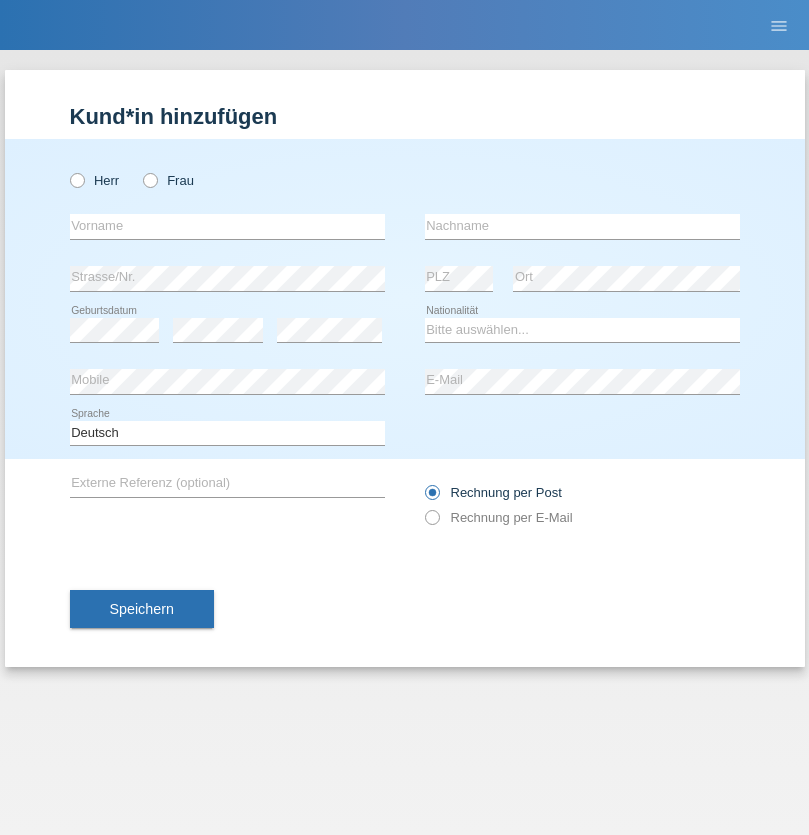 radio on "true" 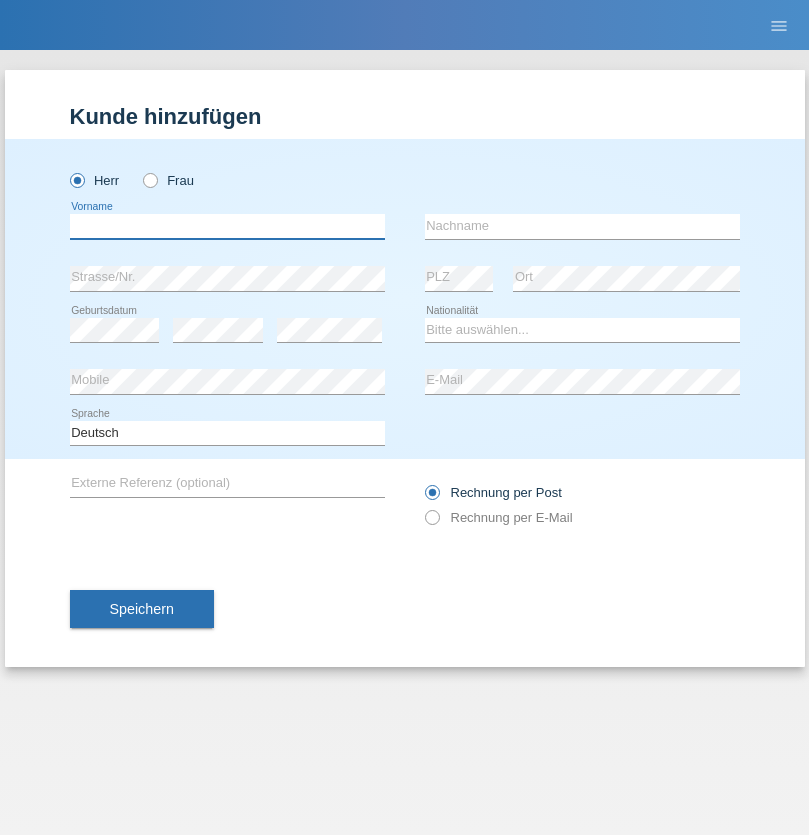 click at bounding box center [227, 226] 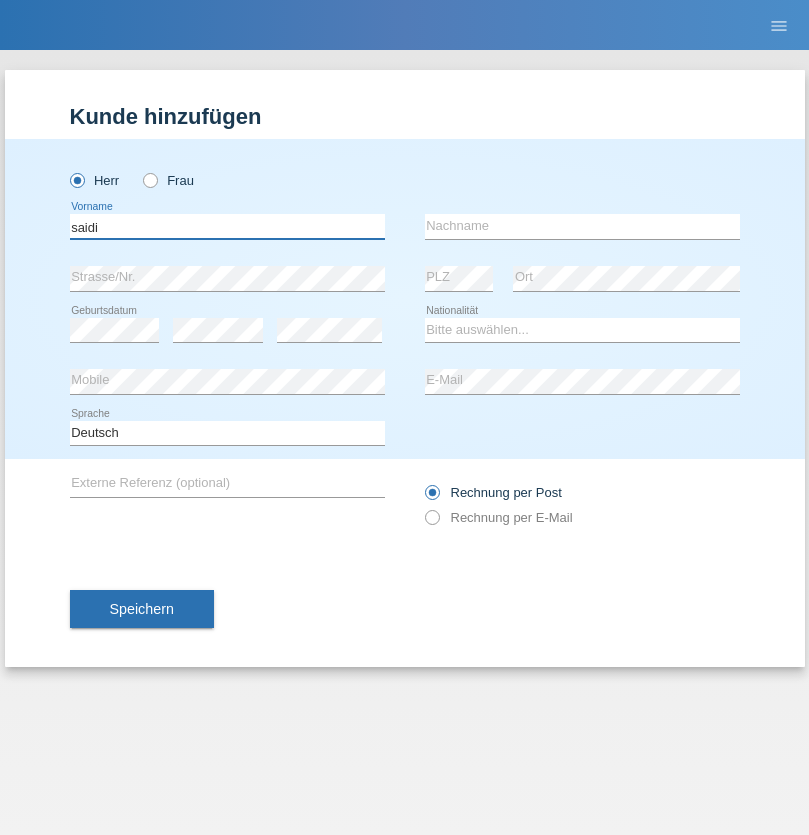 type on "saidi" 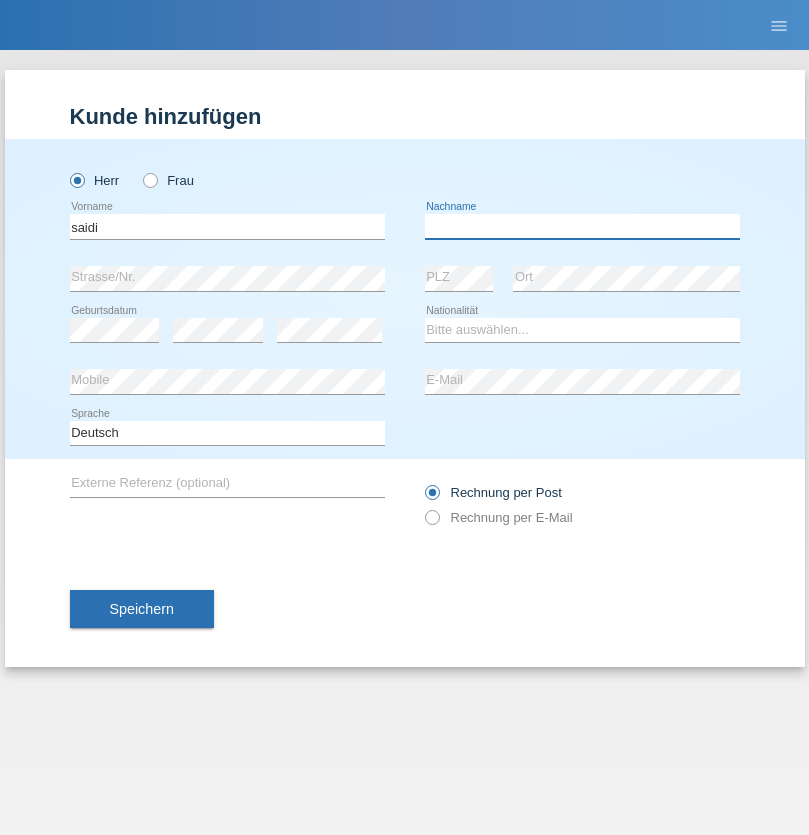 click at bounding box center (582, 226) 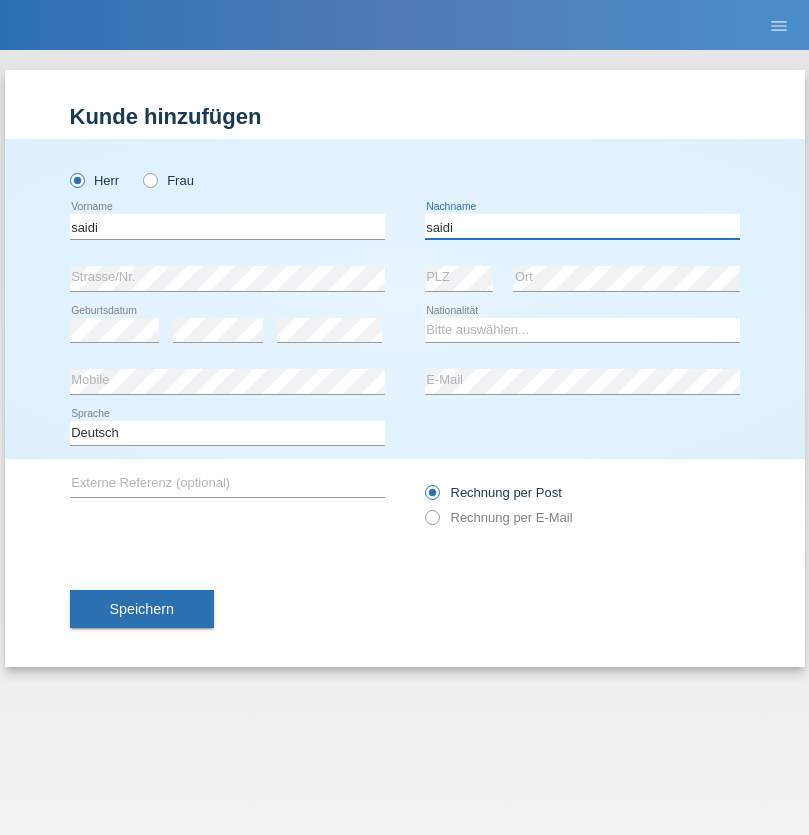 type on "saidi" 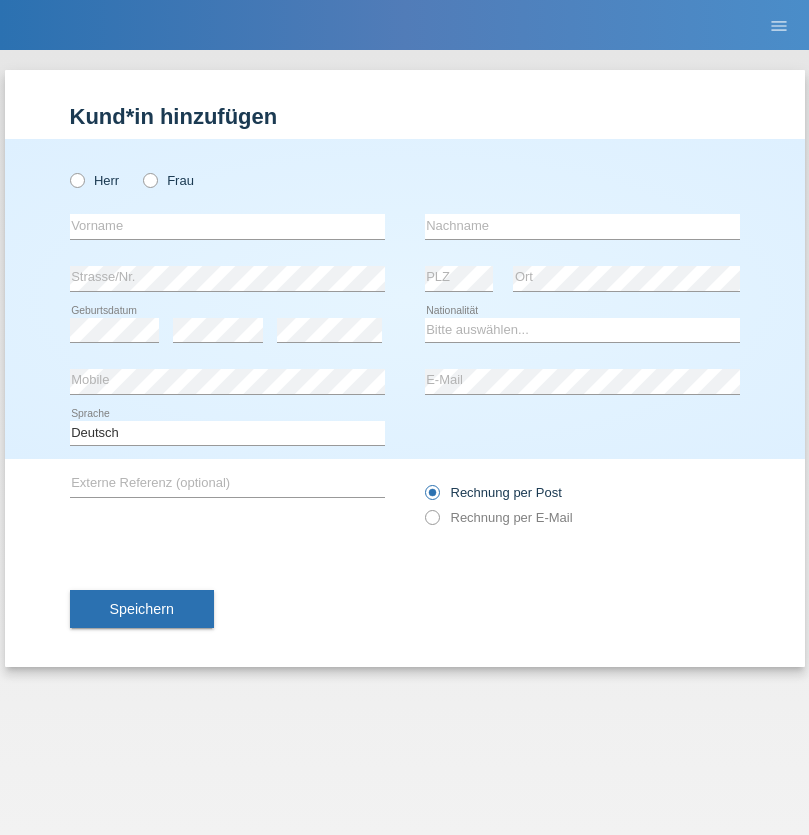 scroll, scrollTop: 0, scrollLeft: 0, axis: both 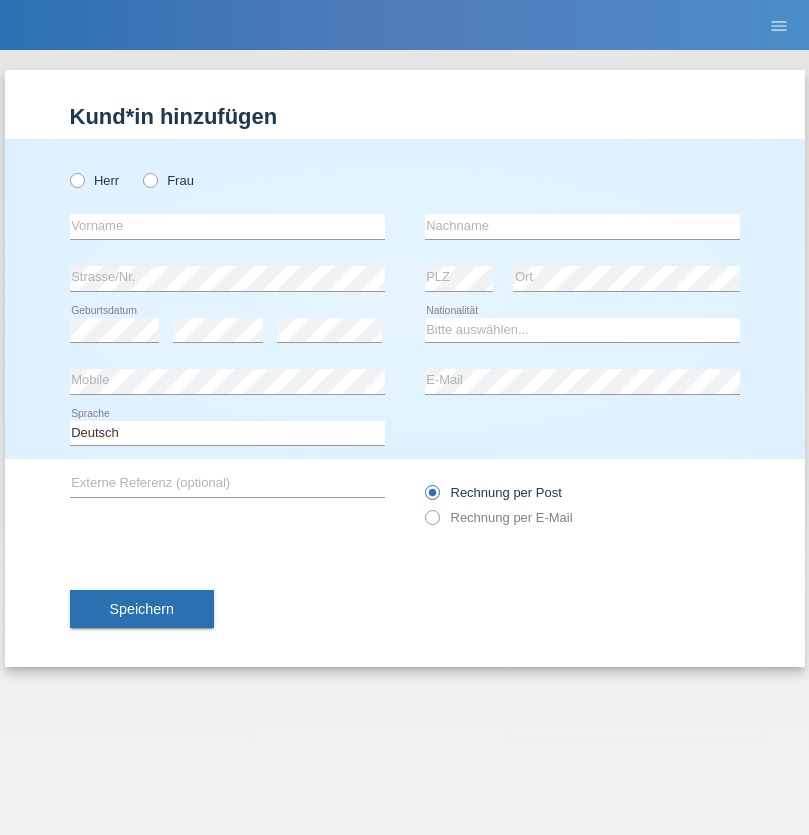 radio on "true" 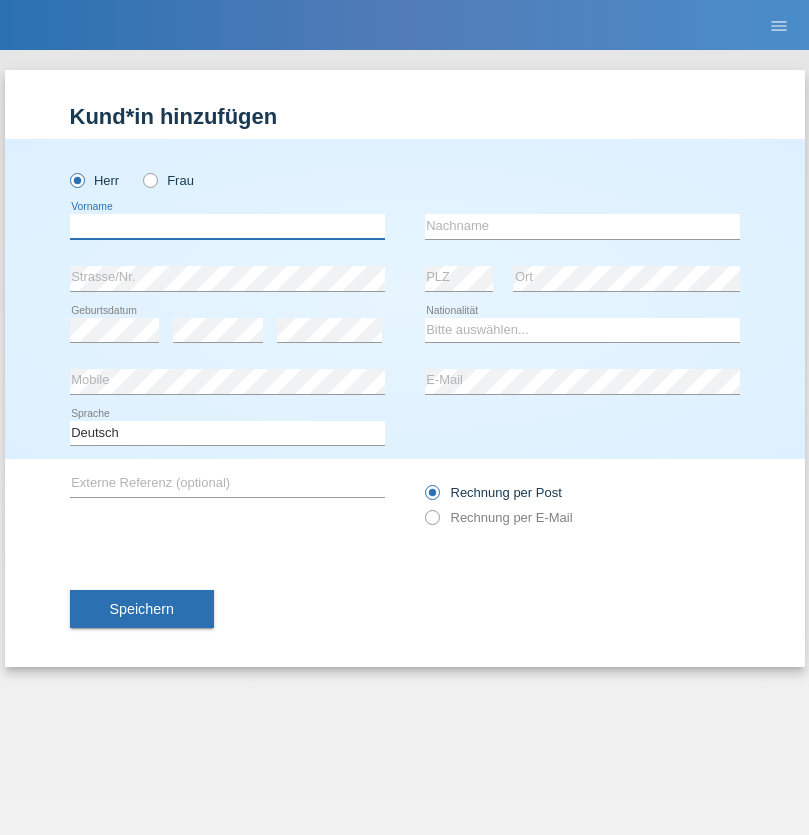 click at bounding box center (227, 226) 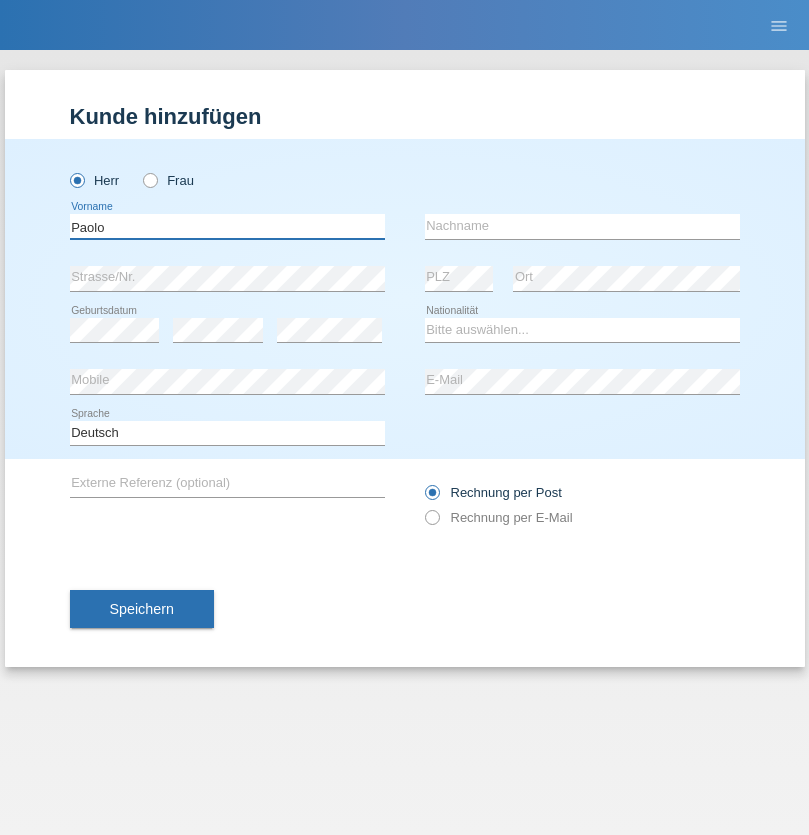 type on "Paolo" 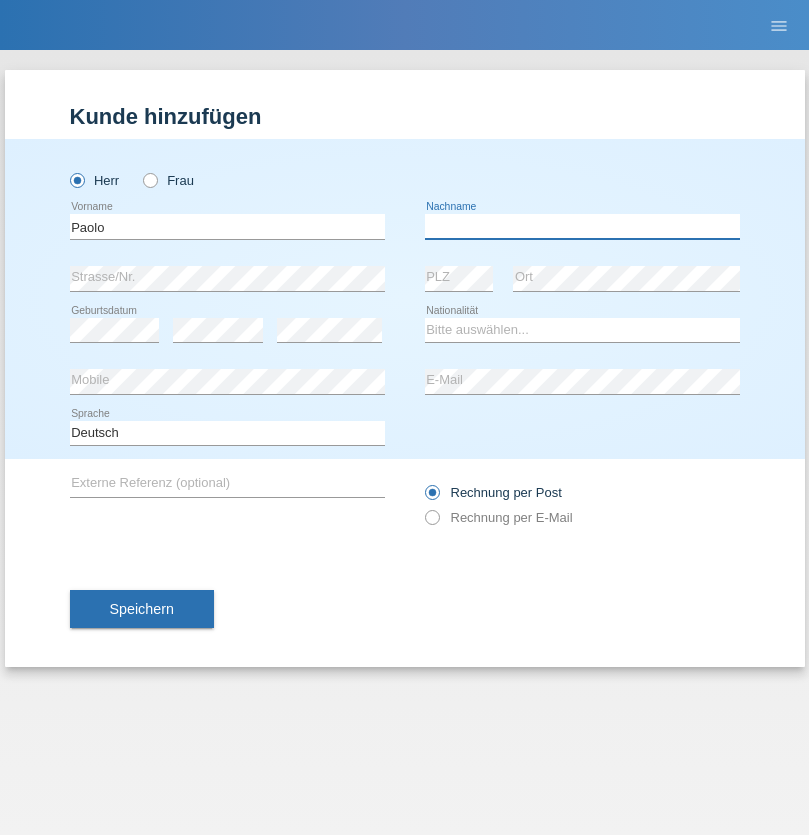 click at bounding box center (582, 226) 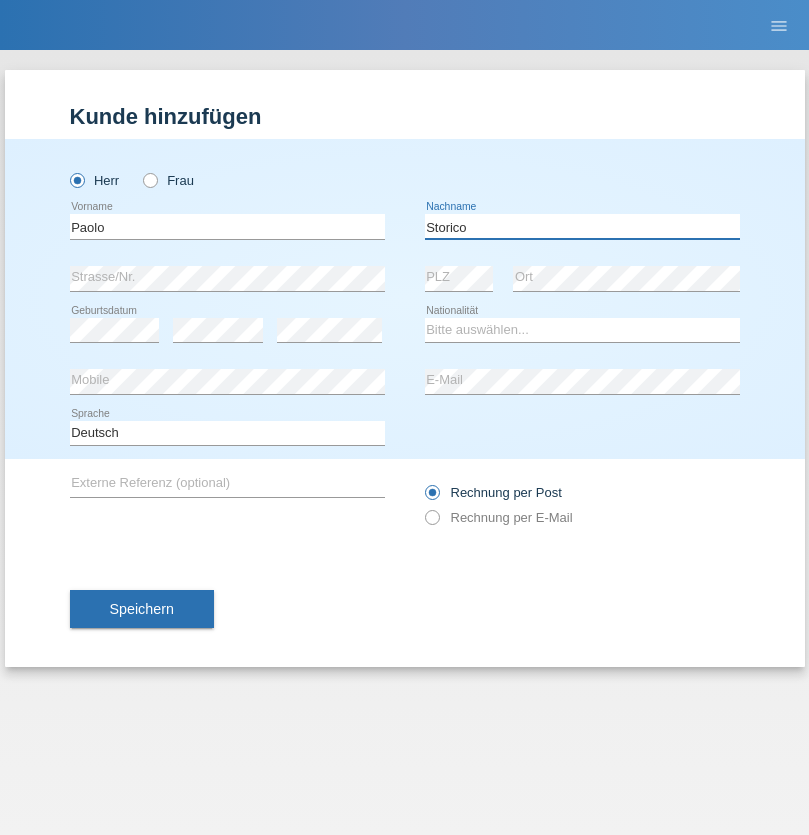 type on "Storico" 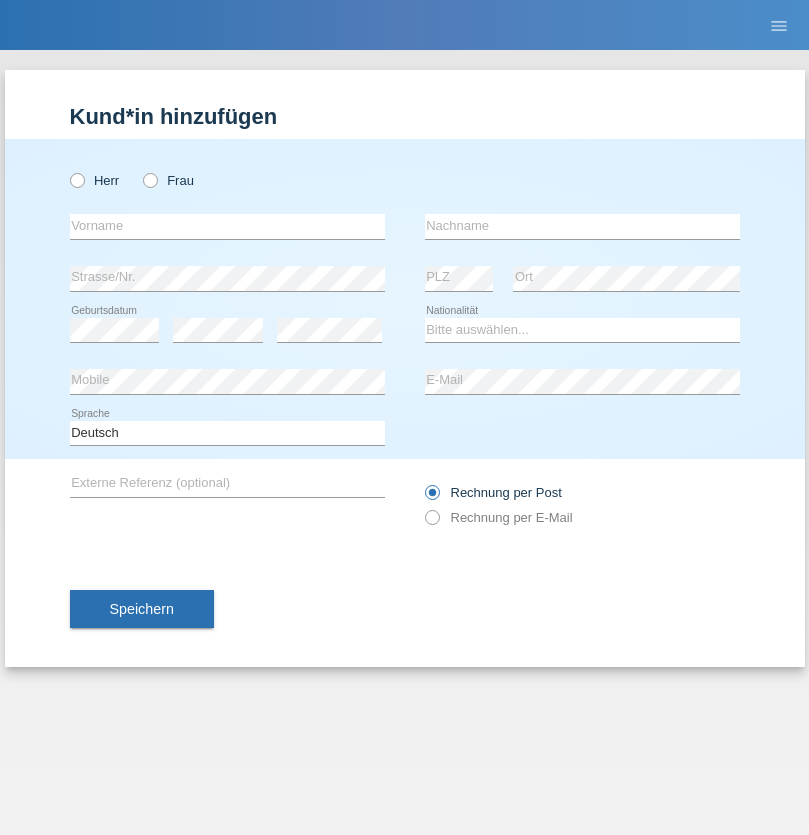 scroll, scrollTop: 0, scrollLeft: 0, axis: both 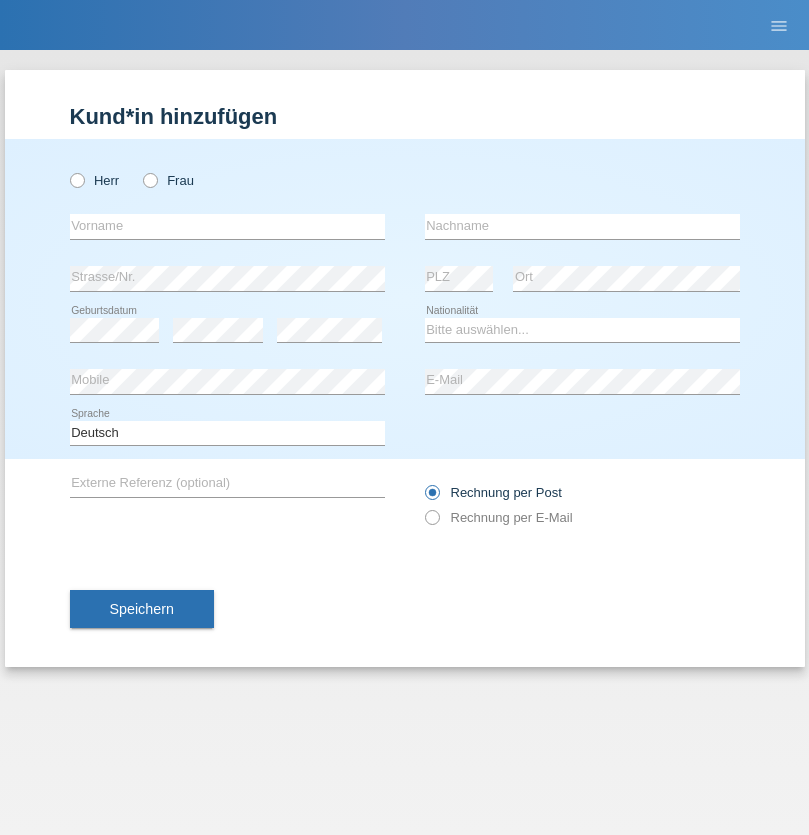 radio on "true" 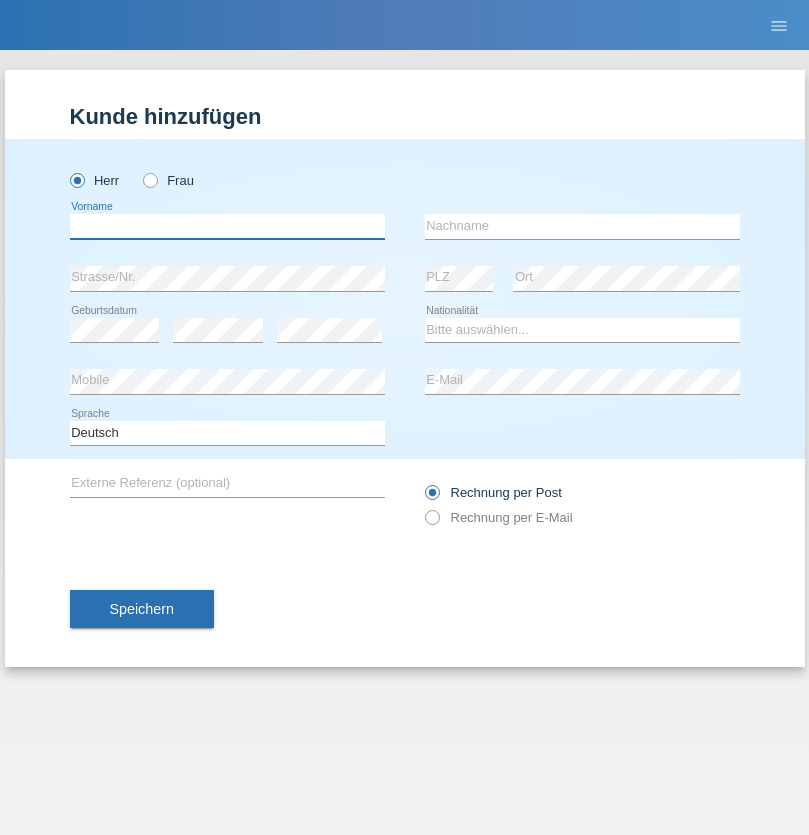 click at bounding box center [227, 226] 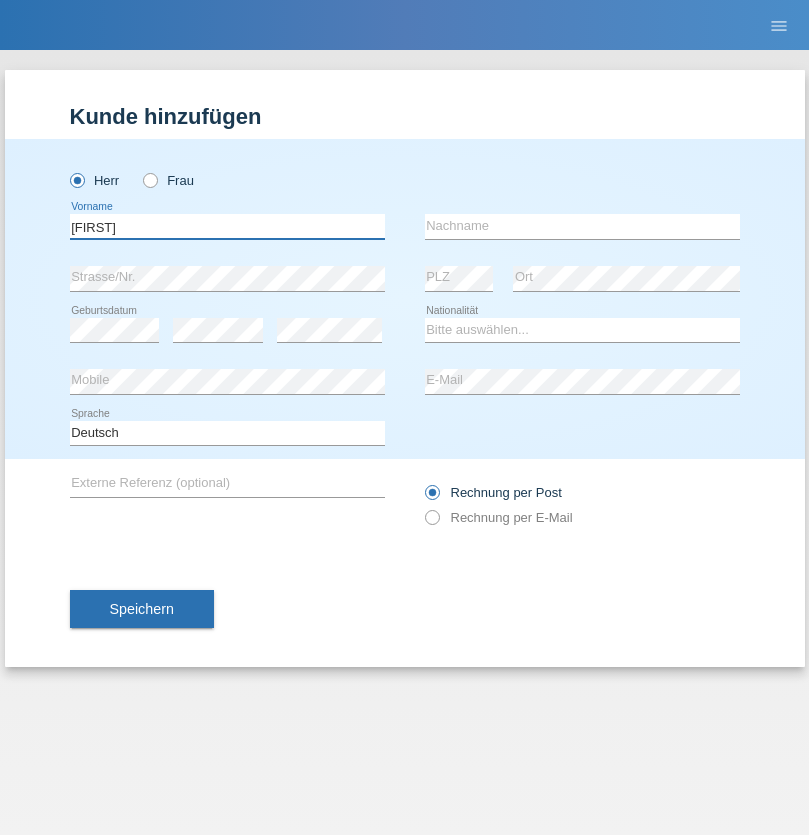 type on "[FIRST]" 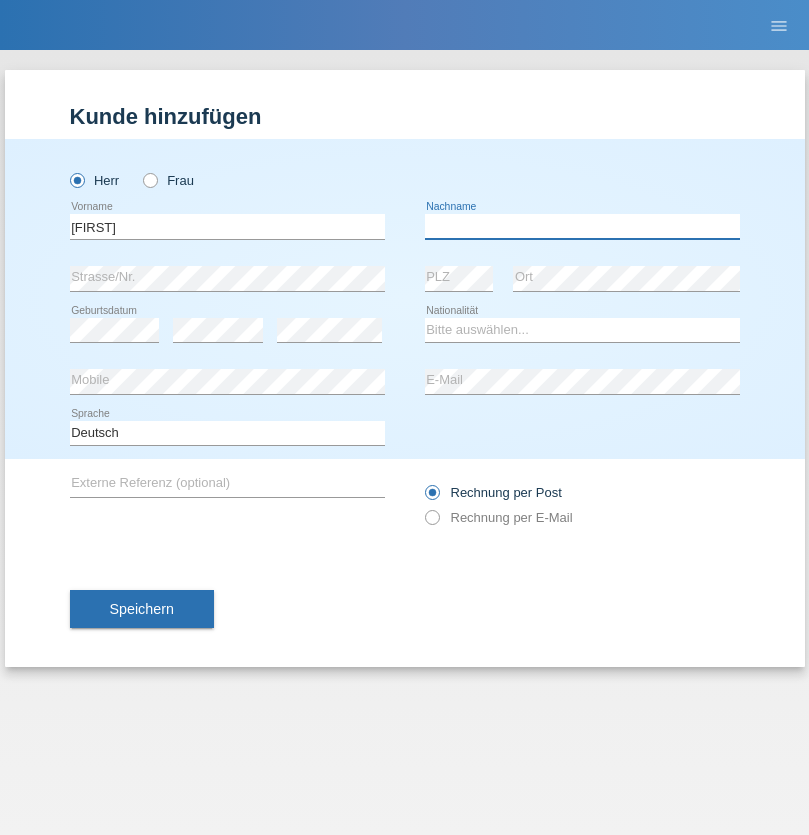click at bounding box center [582, 226] 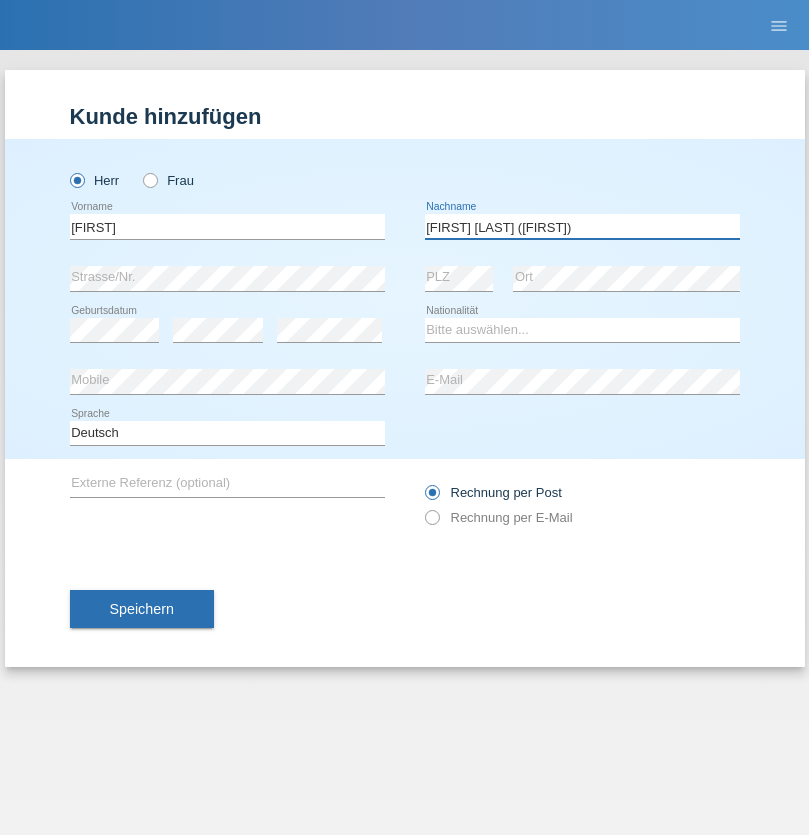 type on "[FIRST] [LAST] ([FIRST])" 